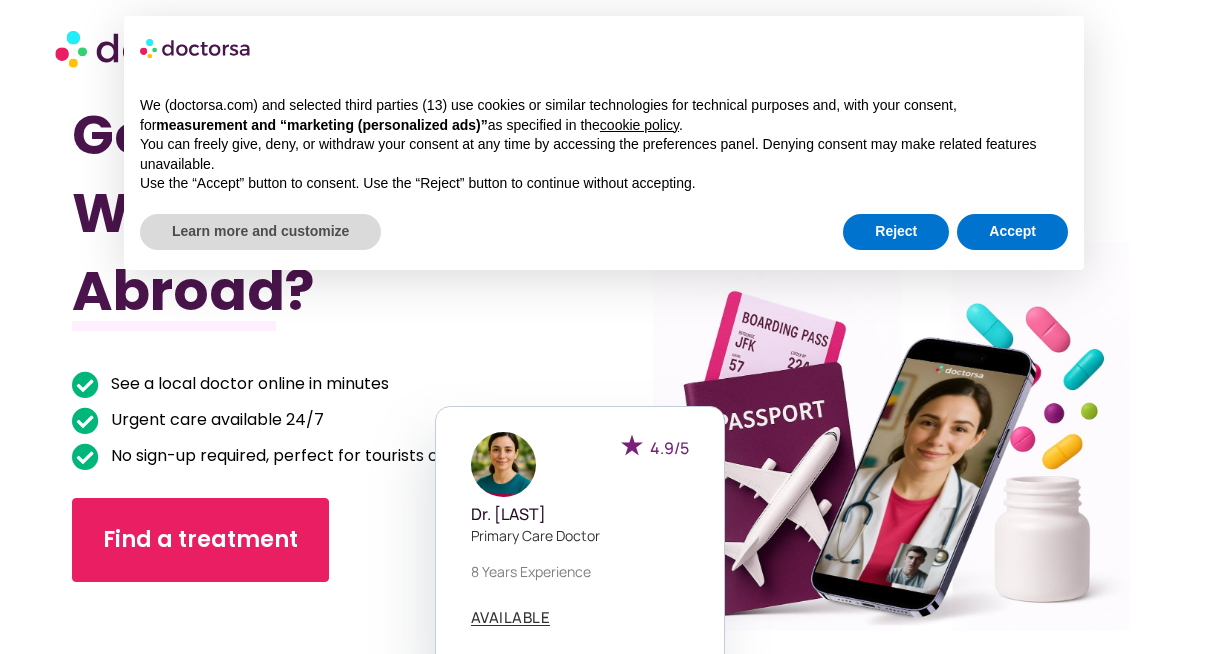 scroll, scrollTop: 0, scrollLeft: 0, axis: both 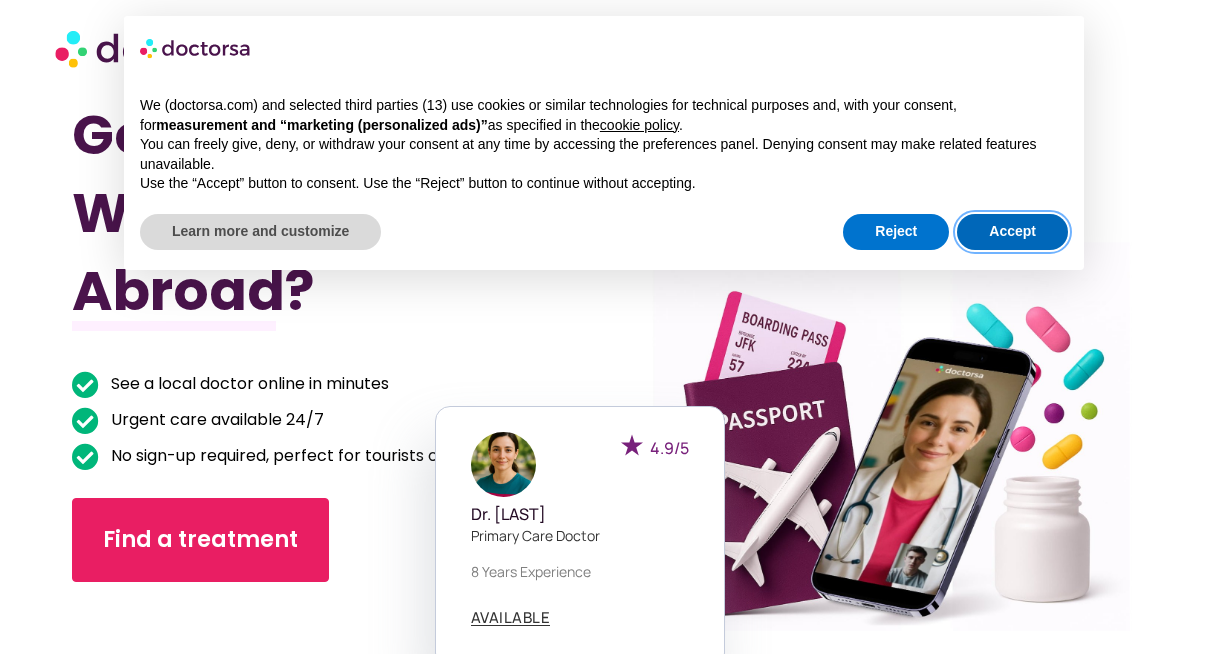click on "Accept" at bounding box center [1012, 232] 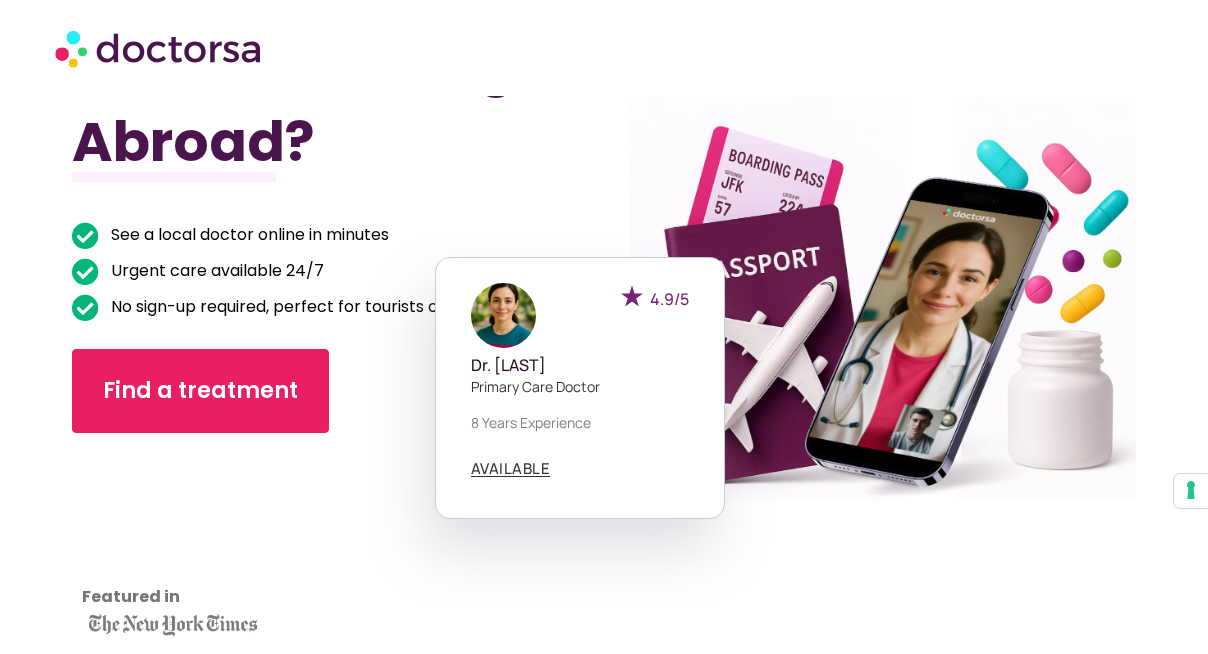 scroll, scrollTop: 253, scrollLeft: 0, axis: vertical 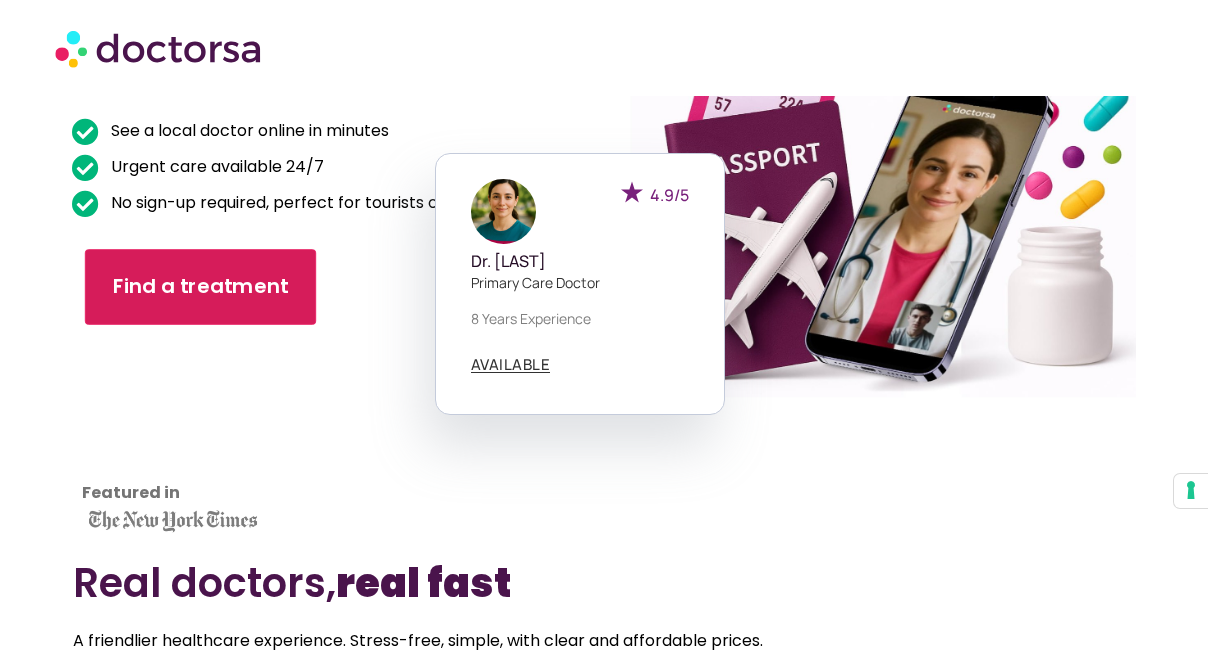 click on "Find a treatment" at bounding box center [201, 287] 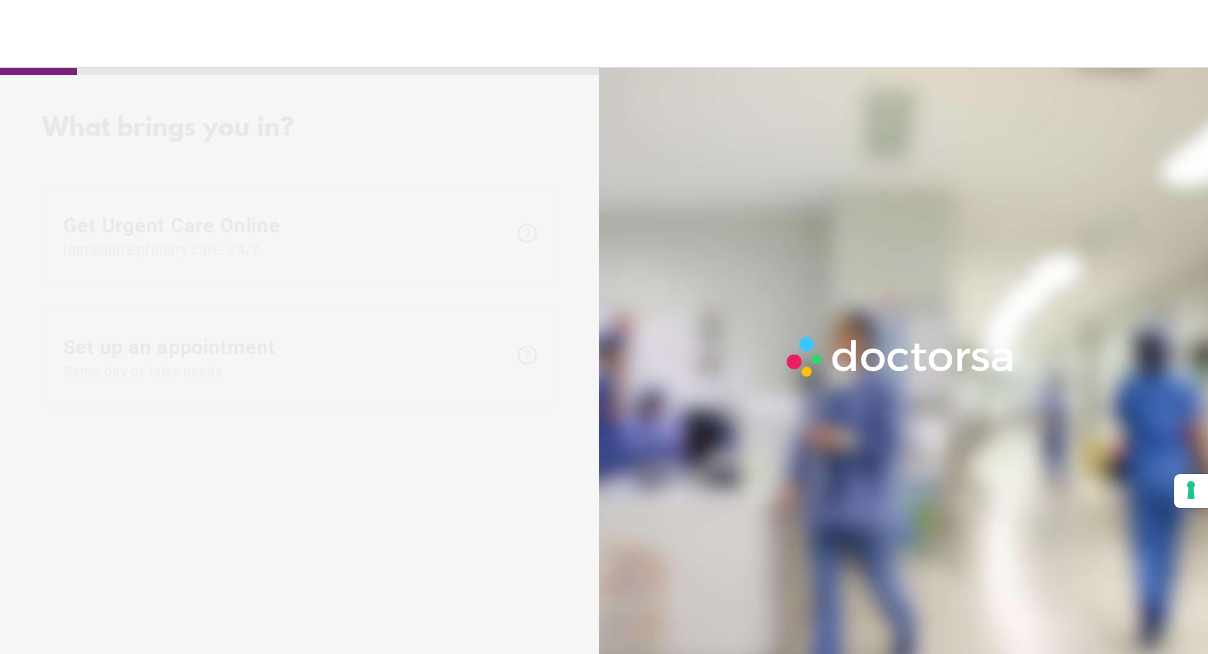 scroll, scrollTop: 0, scrollLeft: 0, axis: both 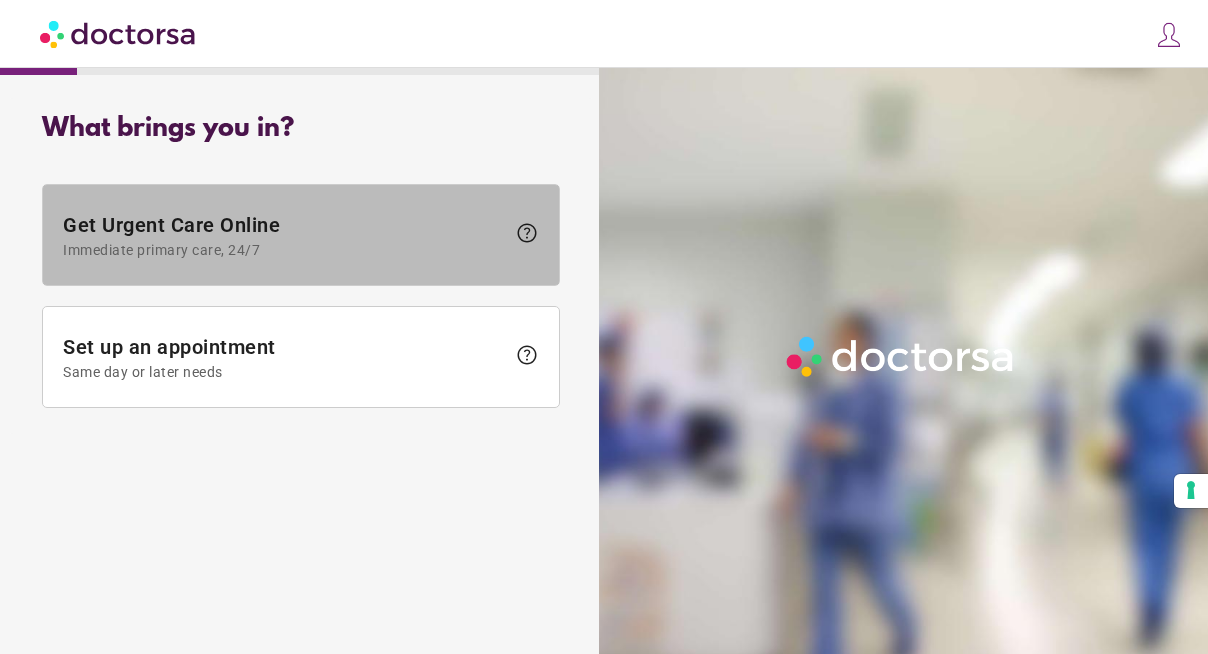 click on "Immediate primary care, 24/7" at bounding box center (284, 250) 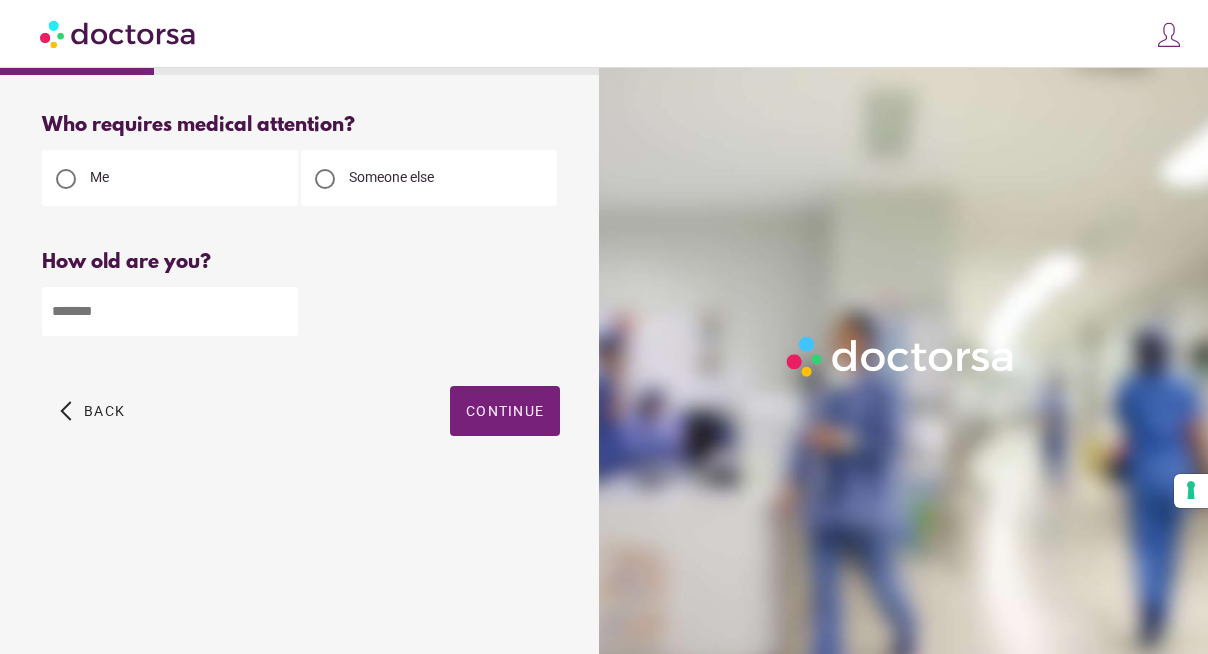 click at bounding box center (170, 311) 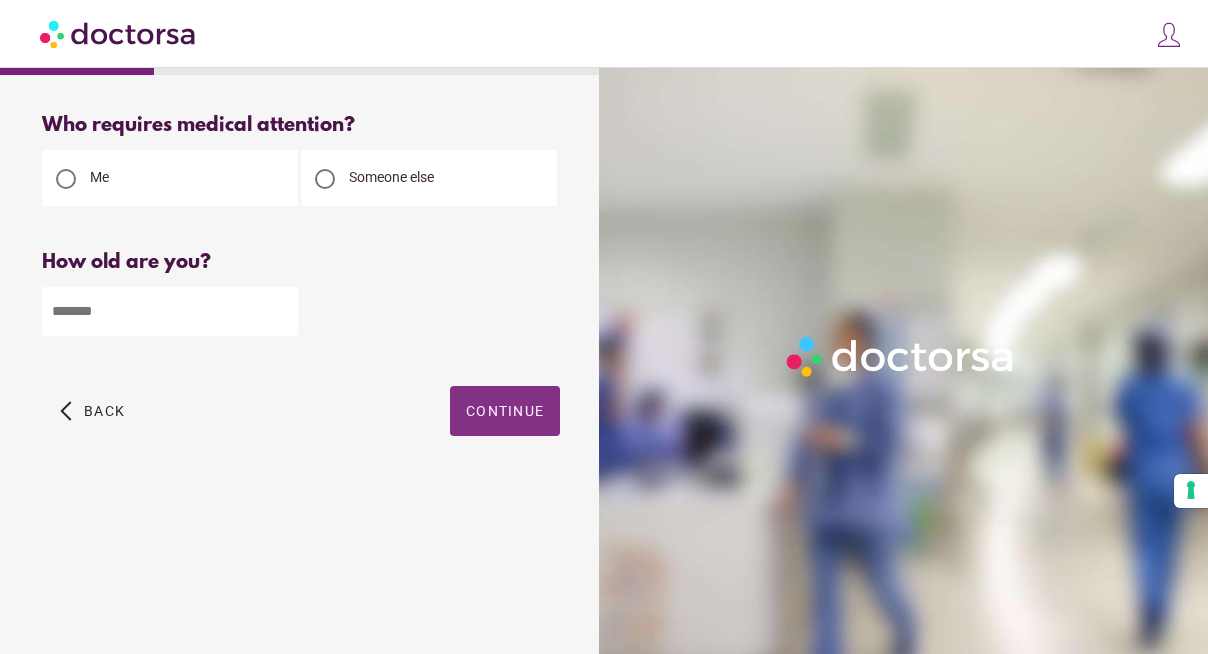 type on "**" 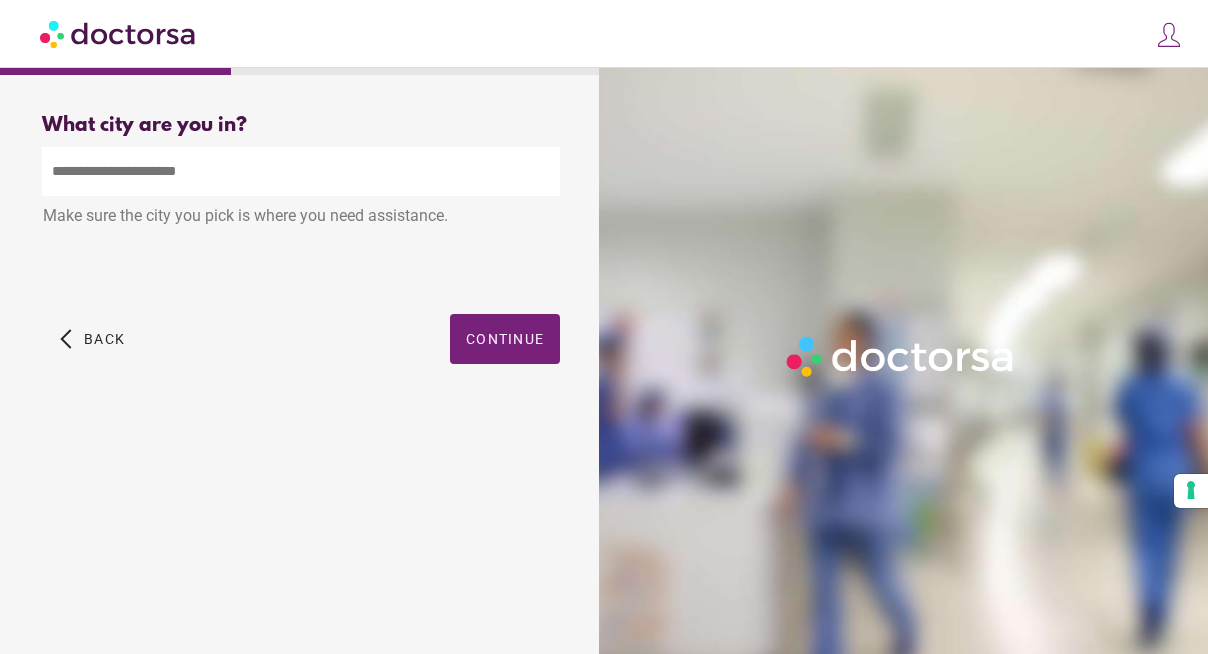 click at bounding box center [301, 171] 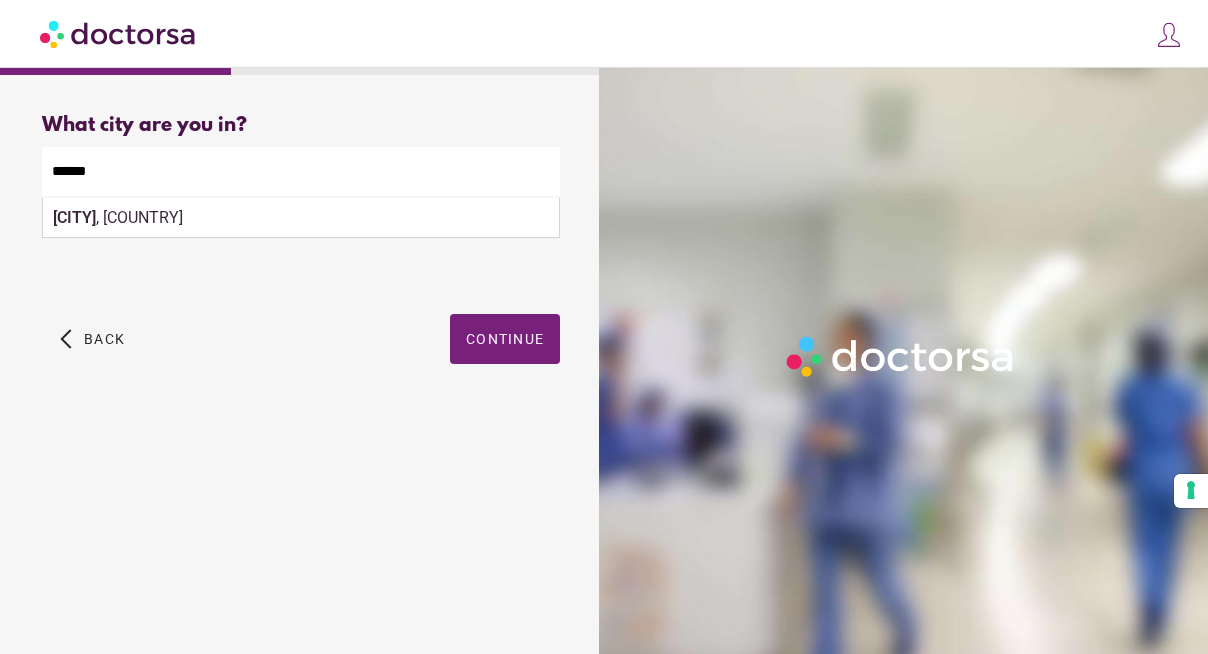 click on "Catral , Spain" at bounding box center [301, 218] 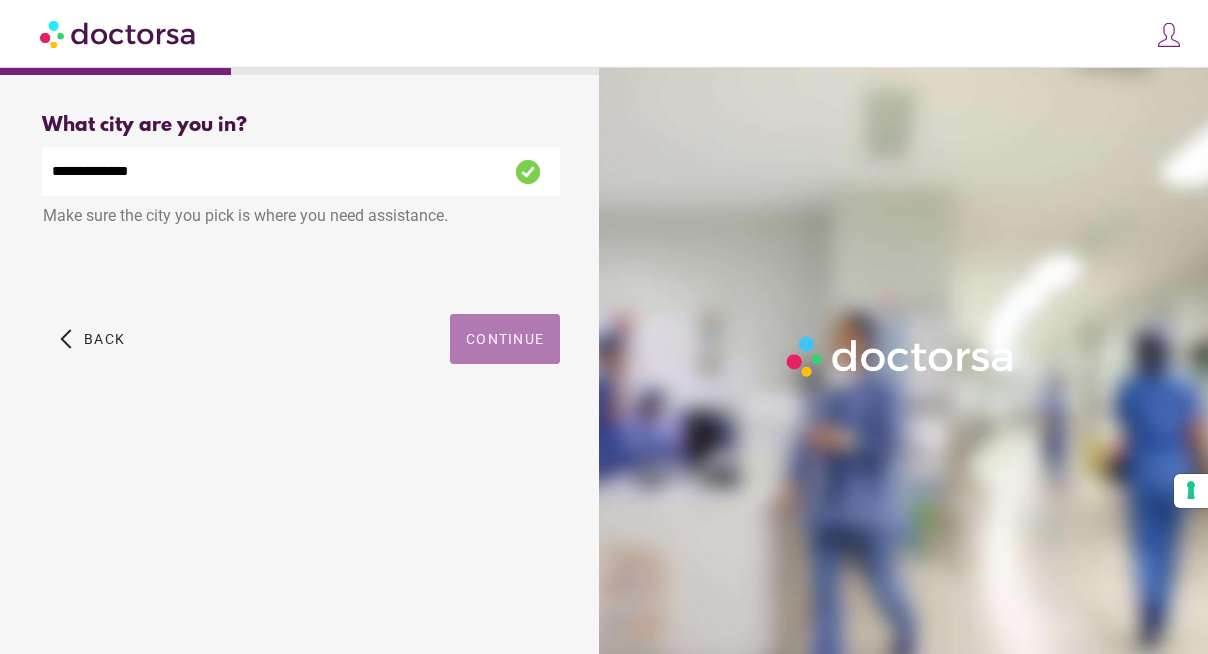 click at bounding box center [505, 339] 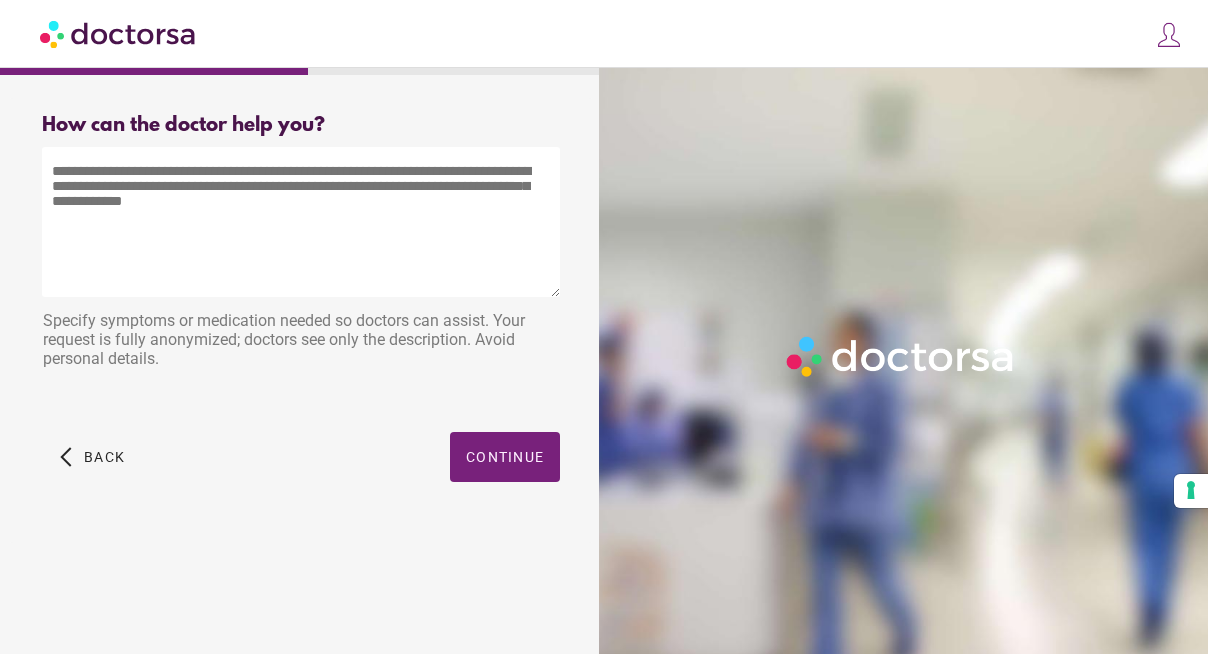 click at bounding box center (301, 222) 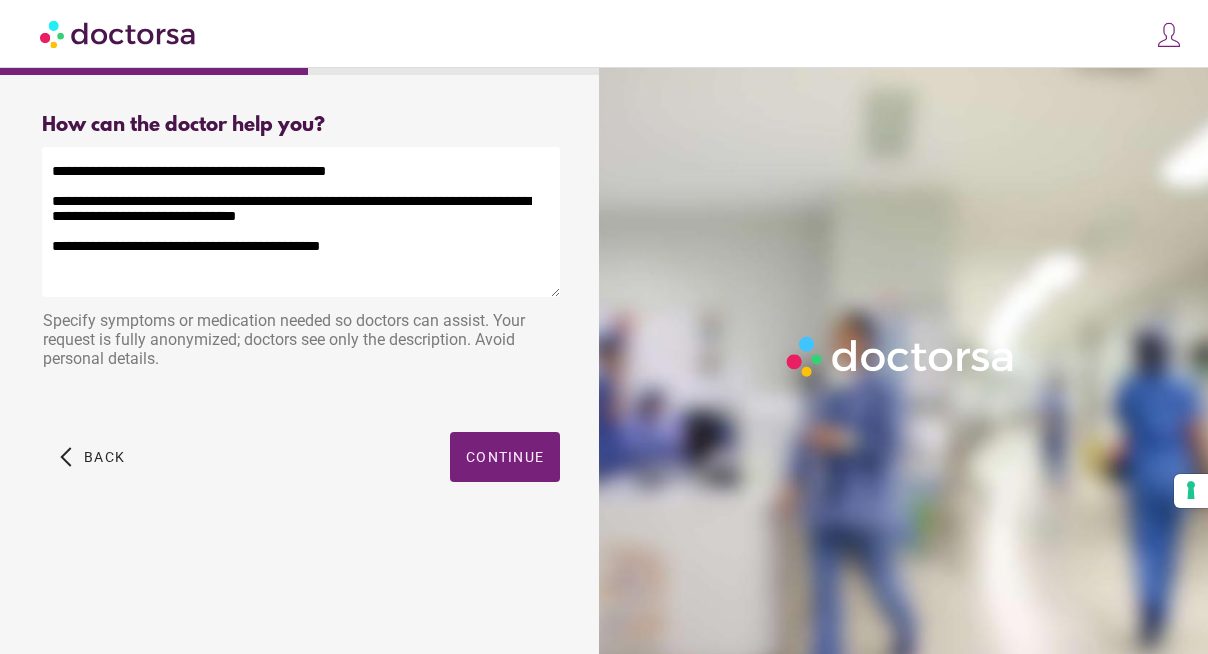 click on "**********" at bounding box center [301, 222] 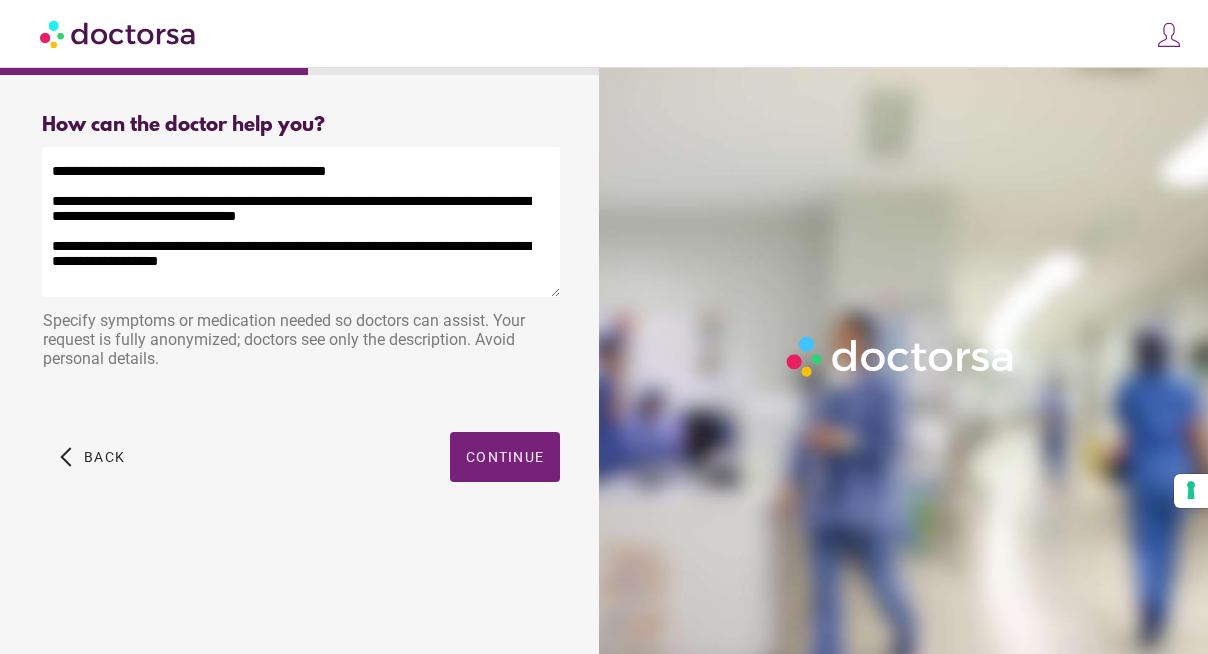 click on "**********" at bounding box center (301, 222) 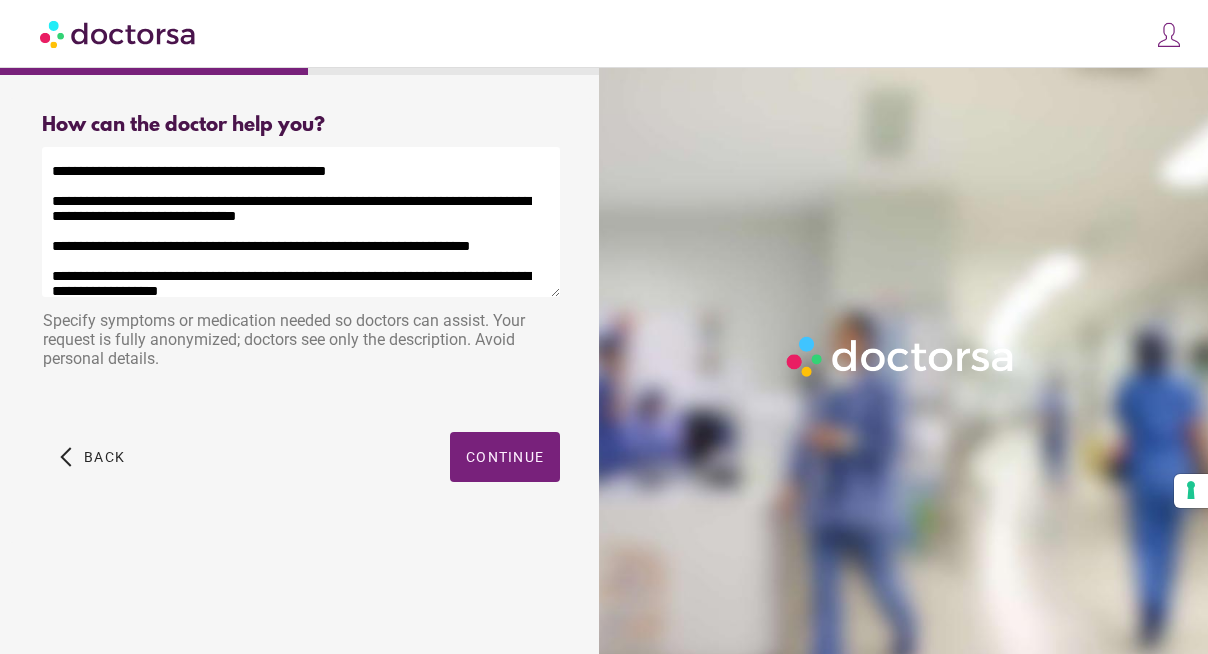 scroll, scrollTop: 4, scrollLeft: 0, axis: vertical 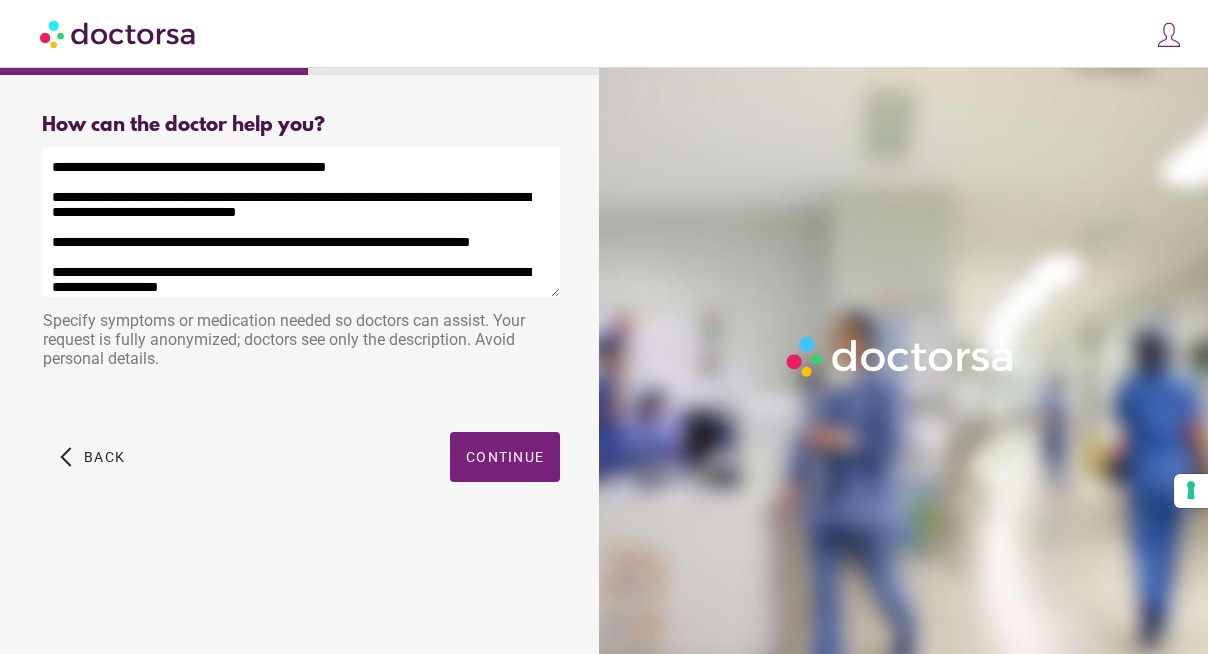 click on "**********" at bounding box center (301, 222) 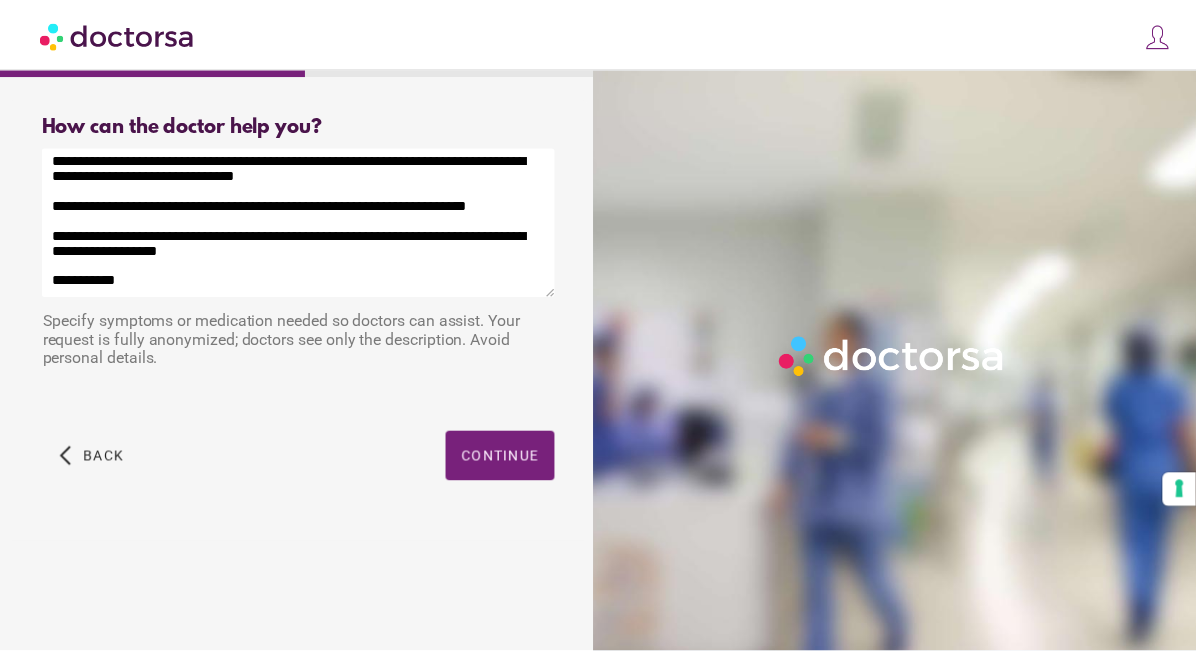 scroll, scrollTop: 71, scrollLeft: 0, axis: vertical 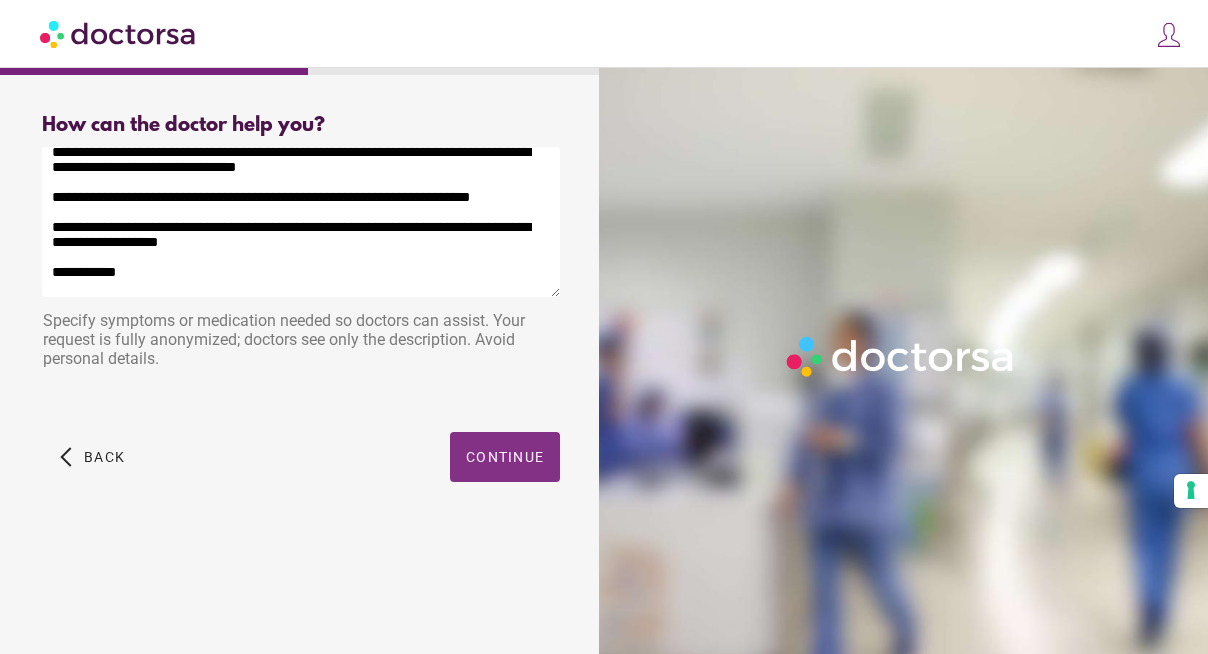 type on "**********" 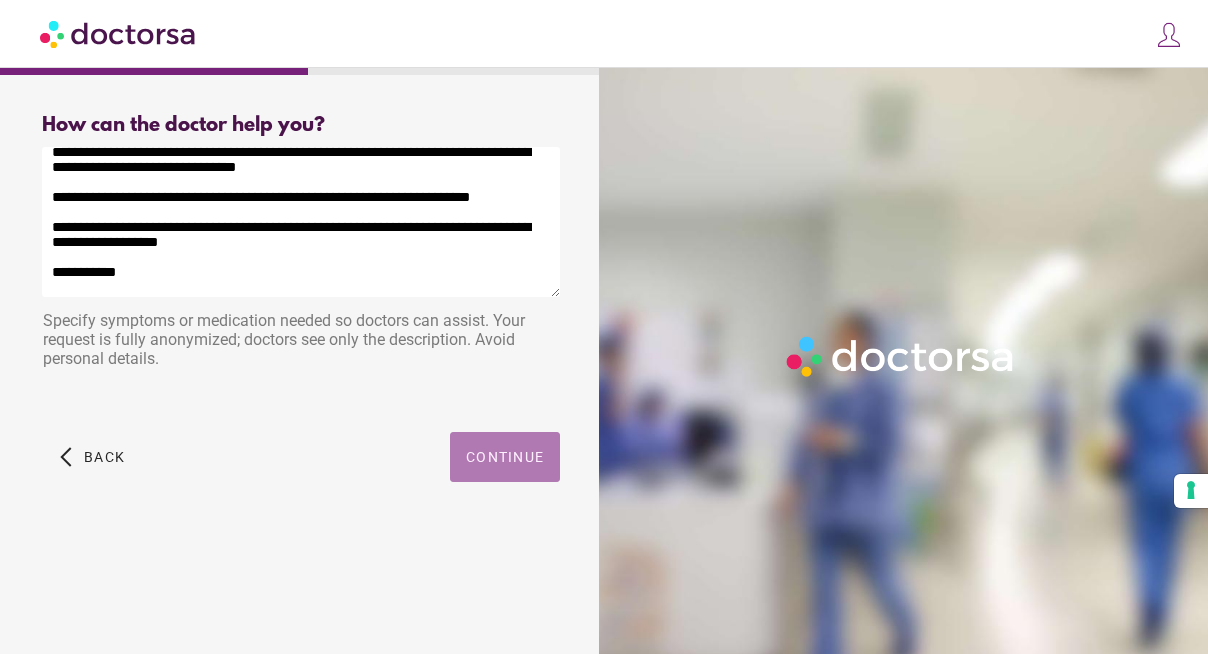 click on "Continue" at bounding box center (505, 457) 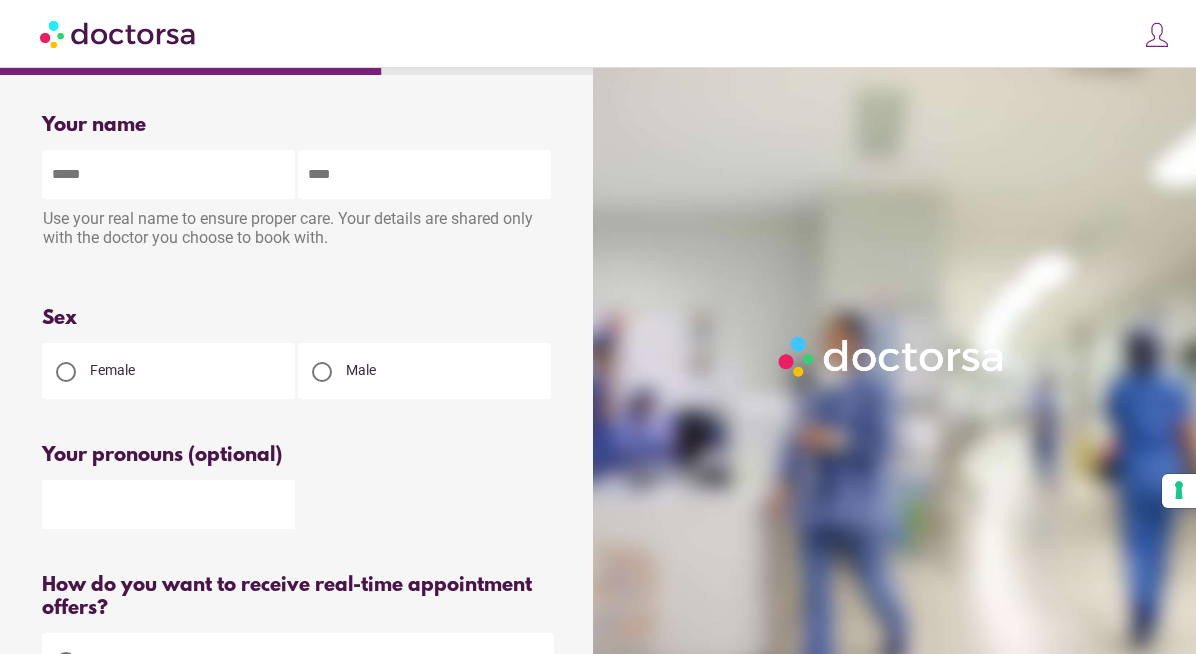 click at bounding box center (168, 174) 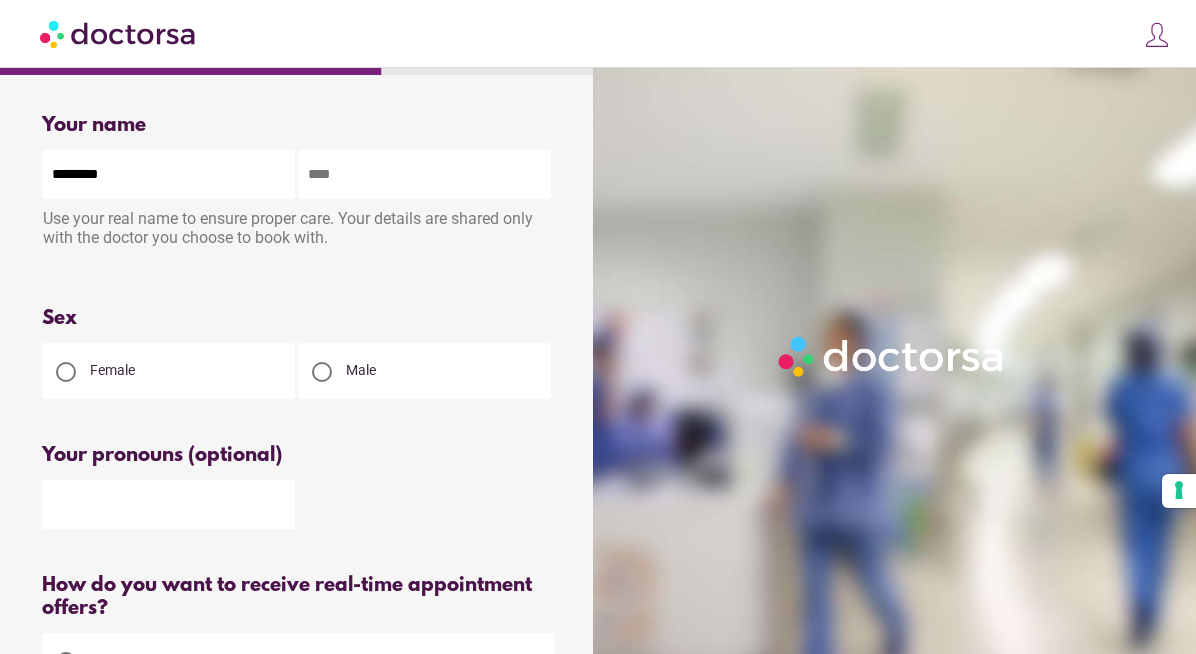 type on "*****" 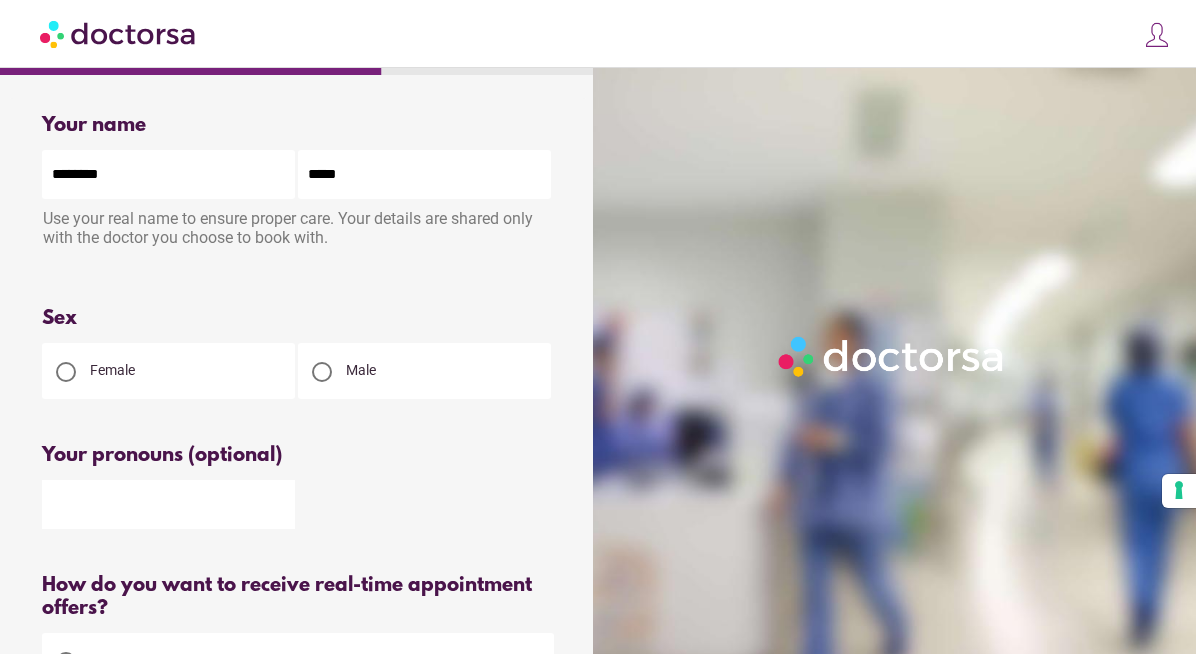 click on "*****" at bounding box center (424, 174) 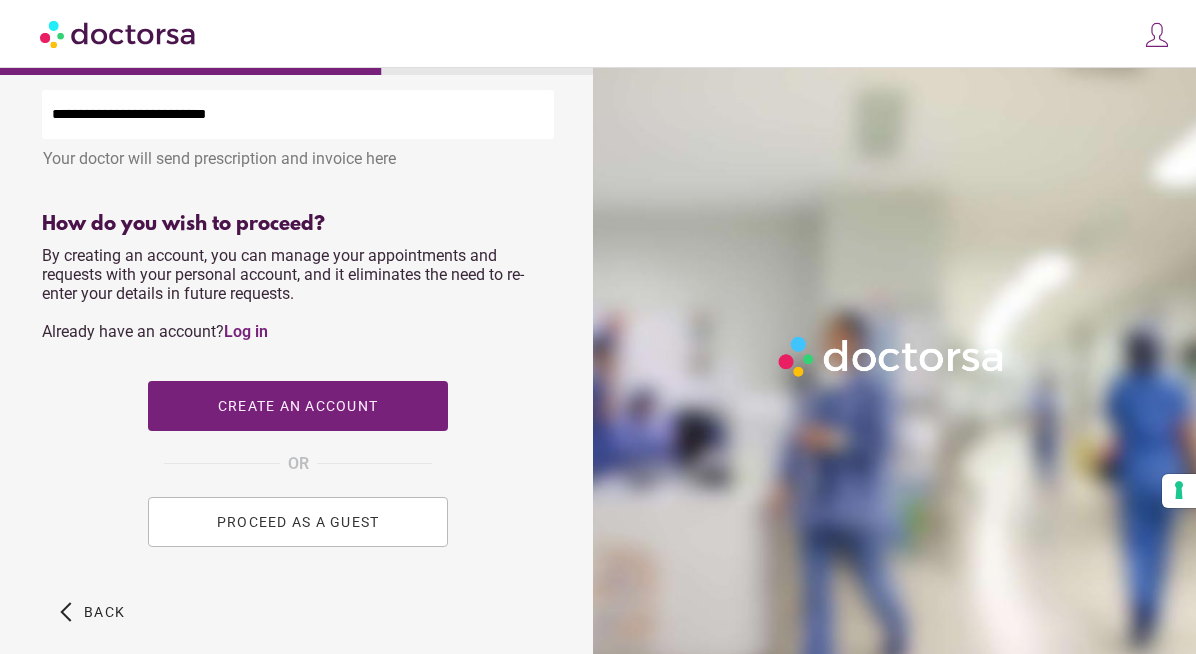 scroll, scrollTop: 813, scrollLeft: 0, axis: vertical 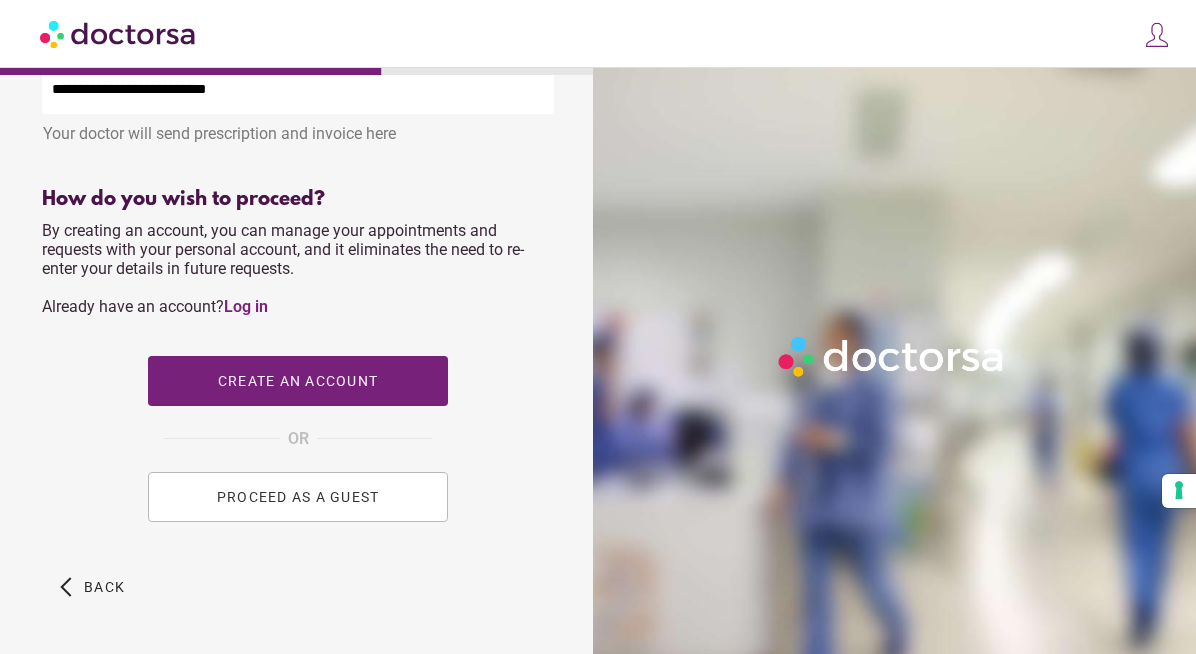 click on "PROCEED AS A GUEST" at bounding box center (298, 497) 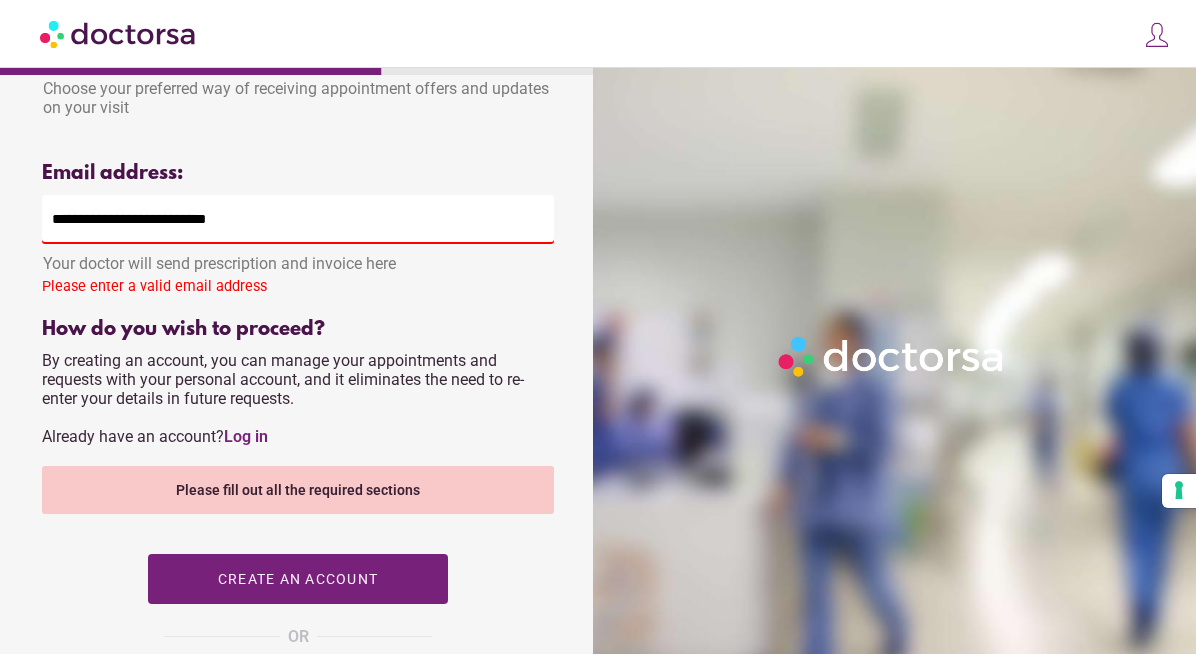 scroll, scrollTop: 680, scrollLeft: 0, axis: vertical 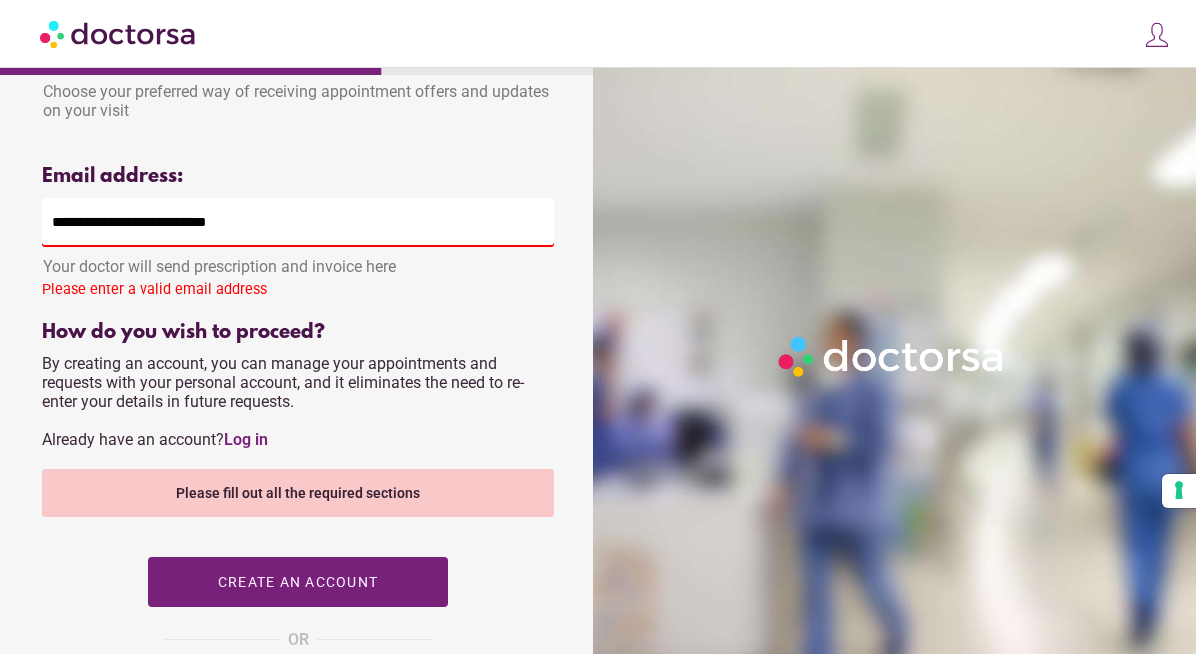 click on "**********" at bounding box center [298, 222] 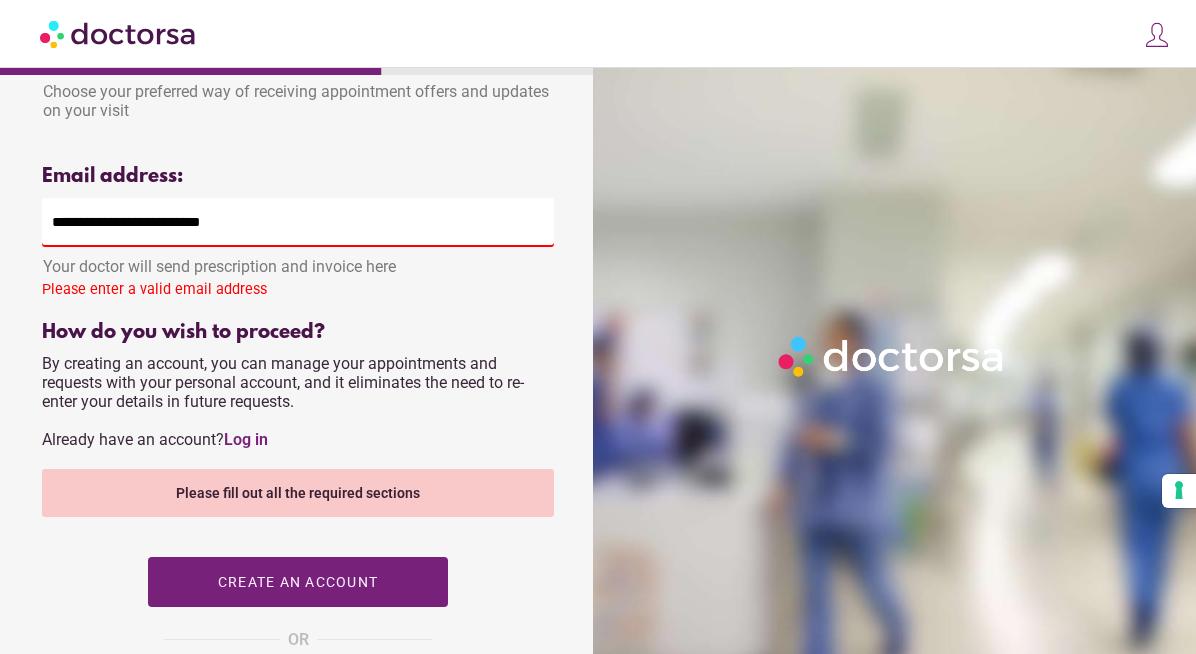 type on "**********" 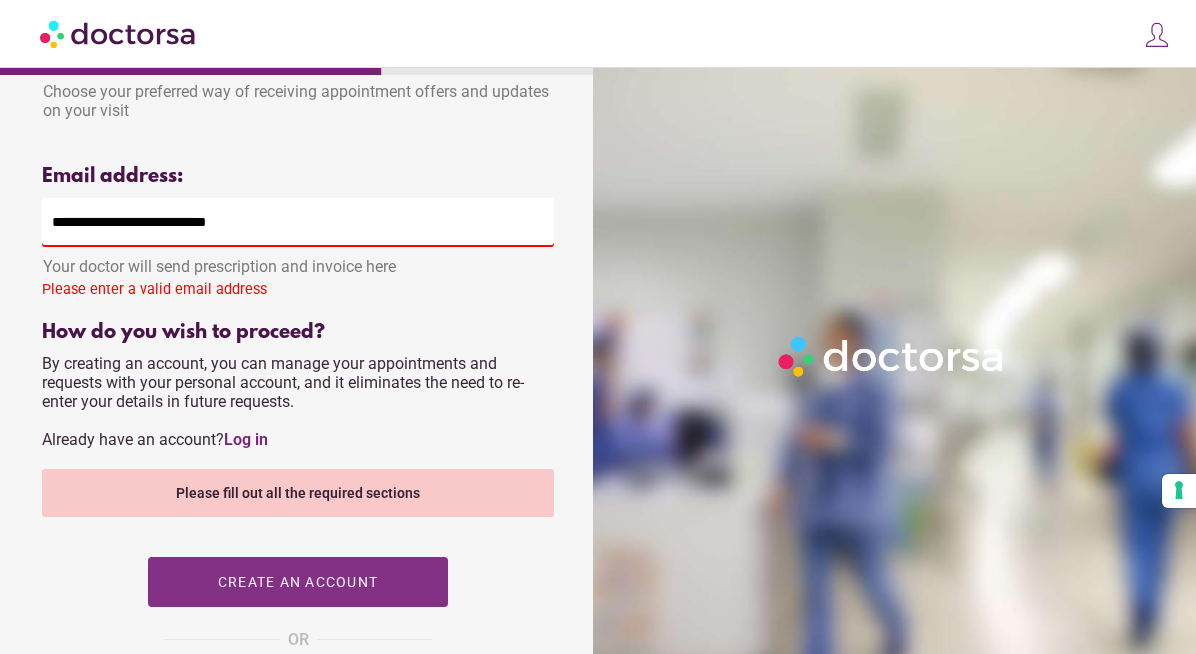 click on "Create an account" at bounding box center [298, 582] 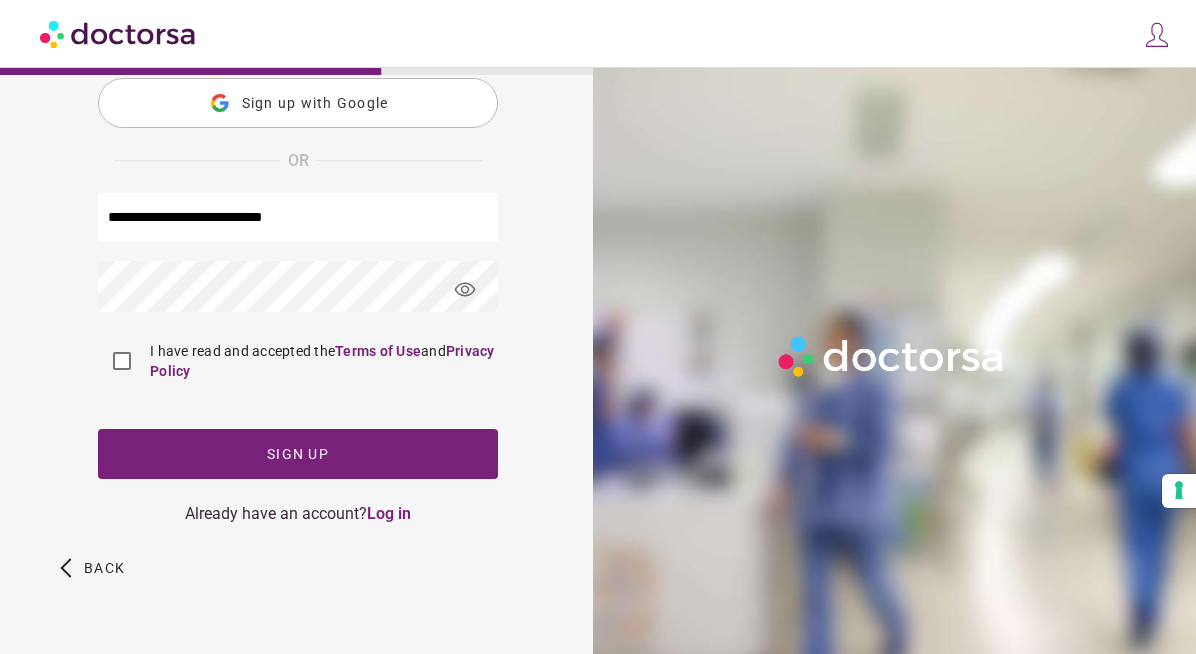scroll, scrollTop: 0, scrollLeft: 0, axis: both 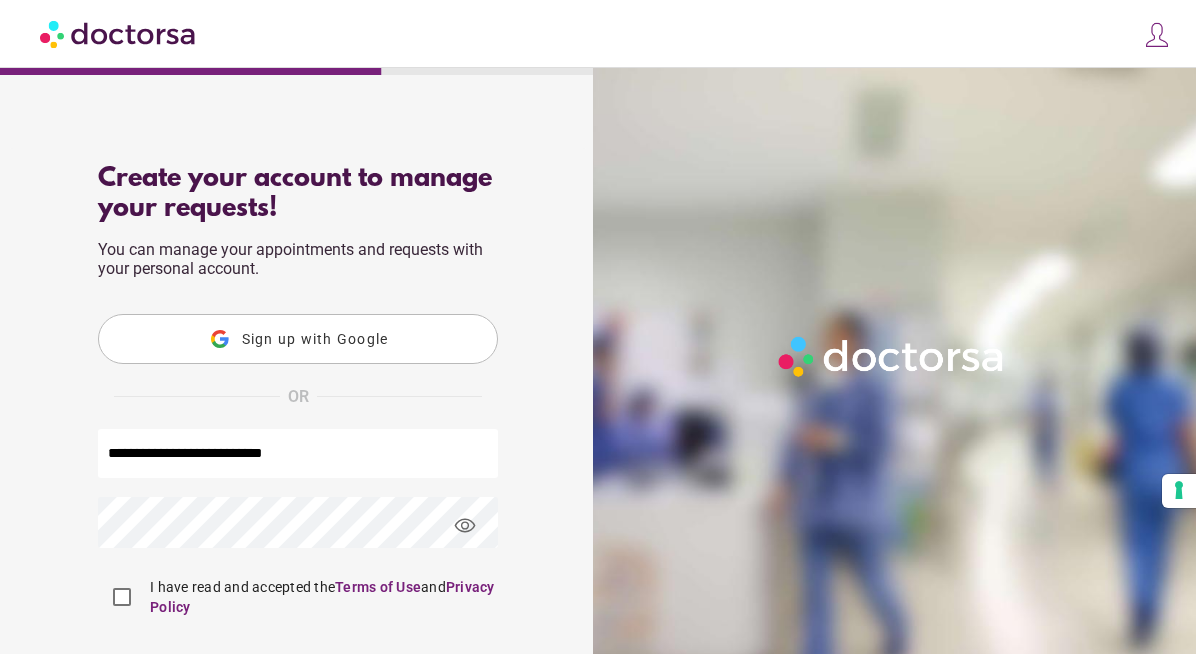click on "visibility" at bounding box center [465, 526] 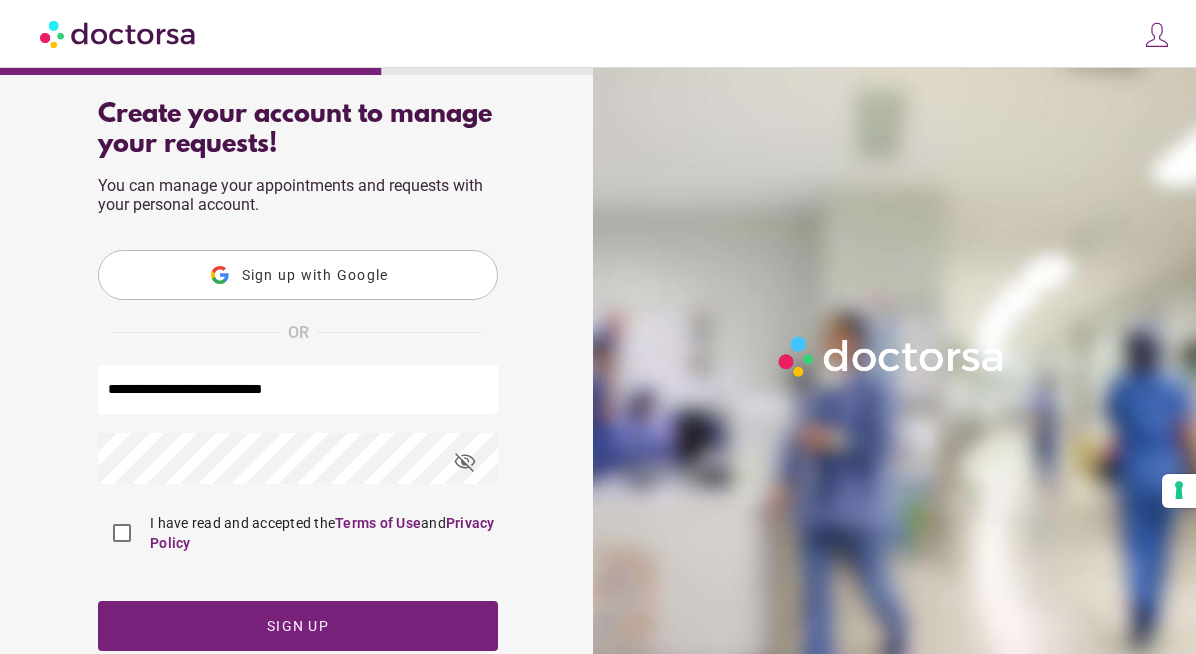 scroll, scrollTop: 106, scrollLeft: 0, axis: vertical 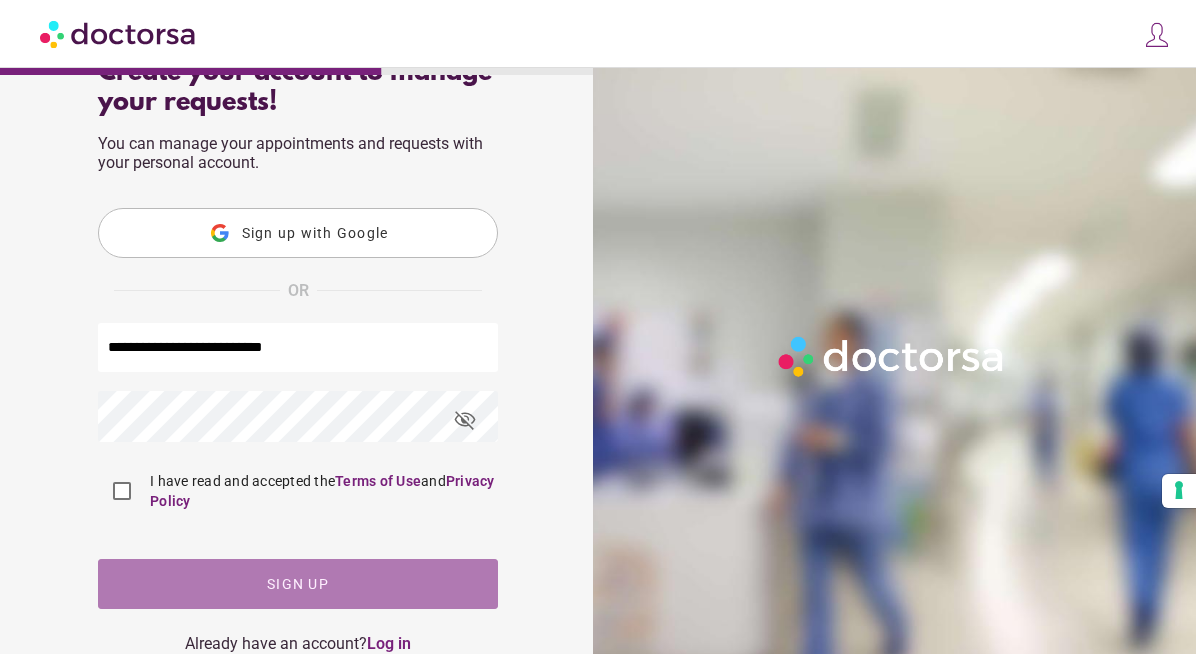 click on "Sign up" at bounding box center (298, 584) 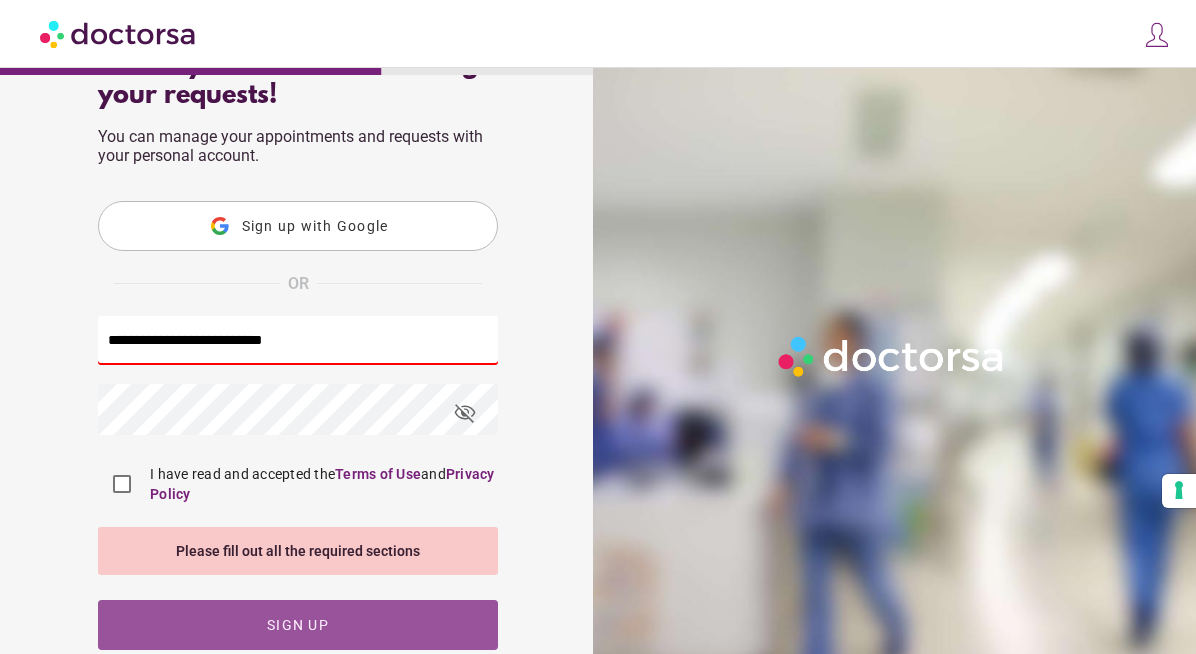 scroll, scrollTop: 79, scrollLeft: 0, axis: vertical 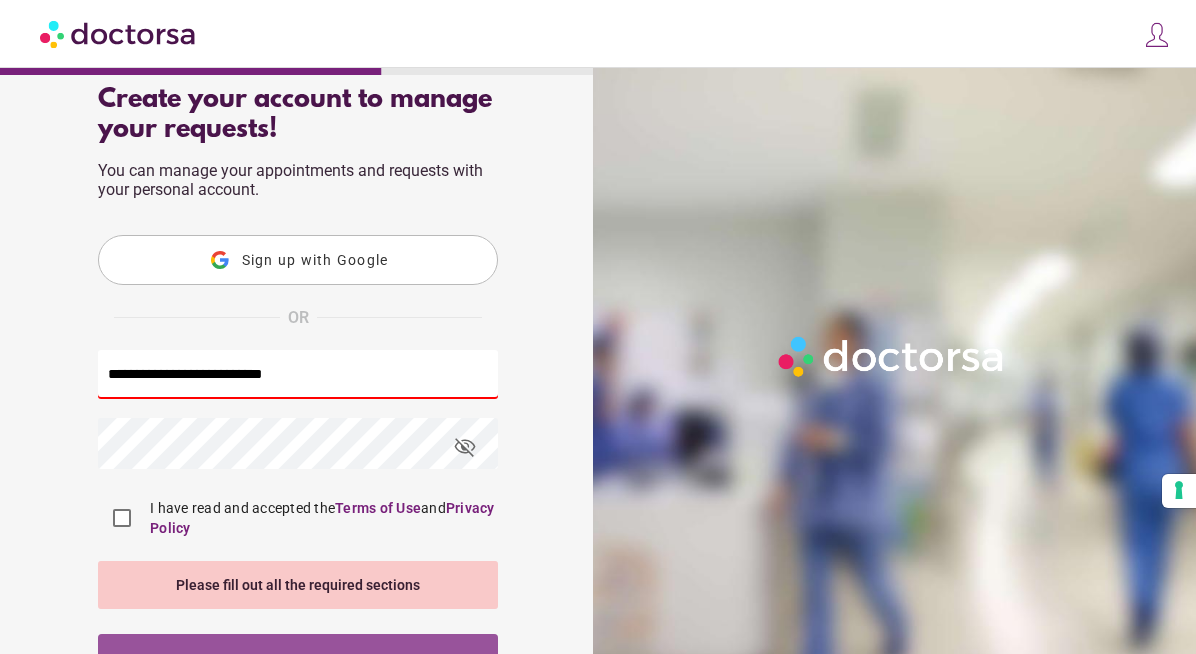 click on "**********" at bounding box center [298, 374] 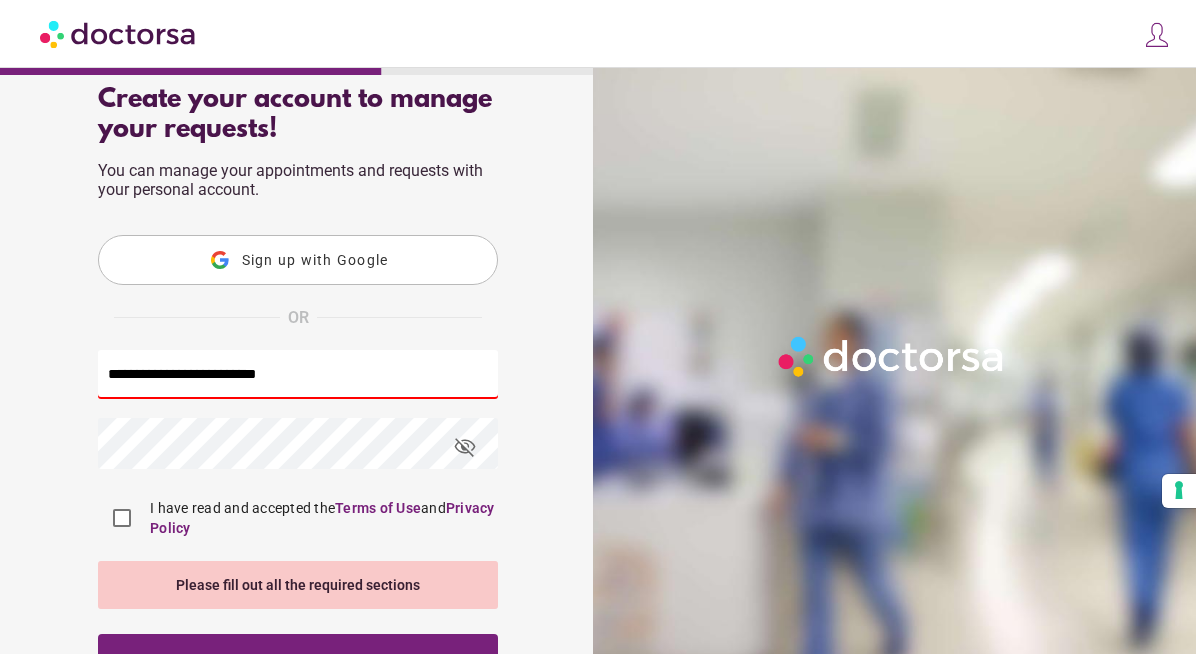 type on "**********" 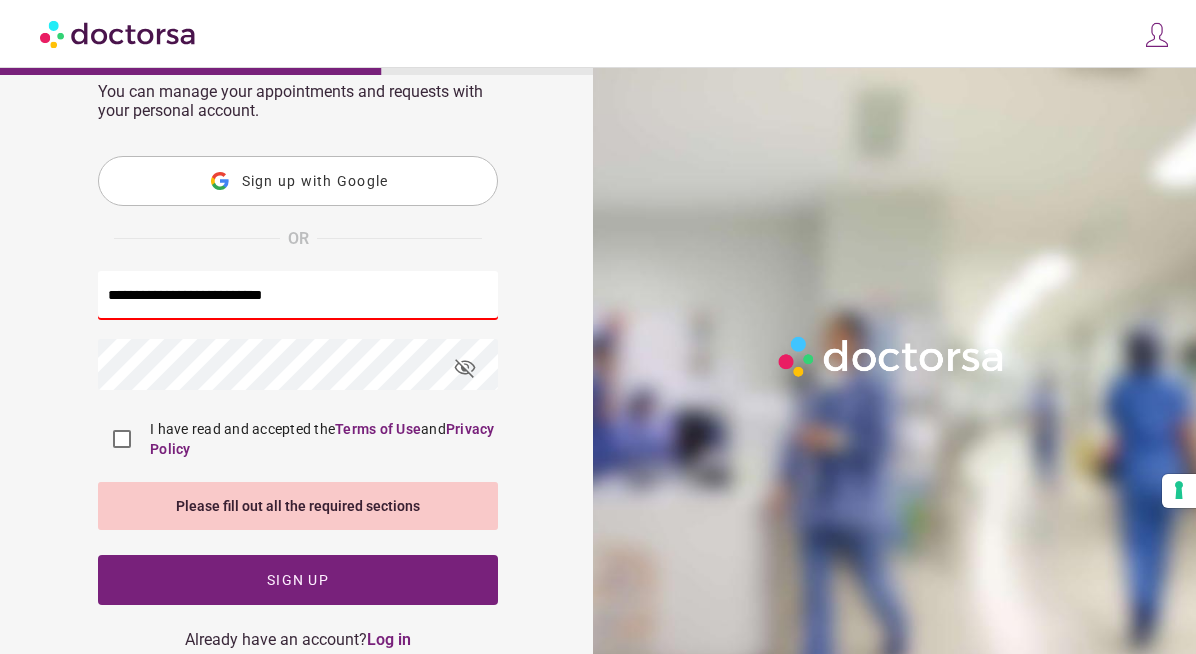 scroll, scrollTop: 217, scrollLeft: 0, axis: vertical 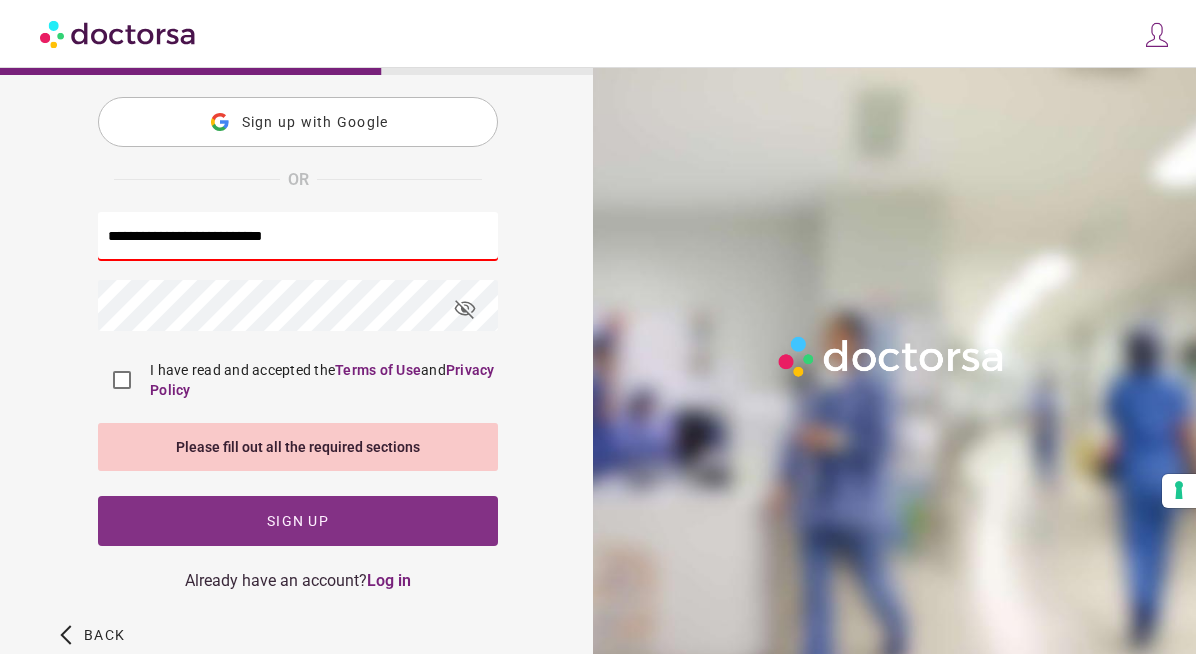click on "Sign up" at bounding box center [298, 521] 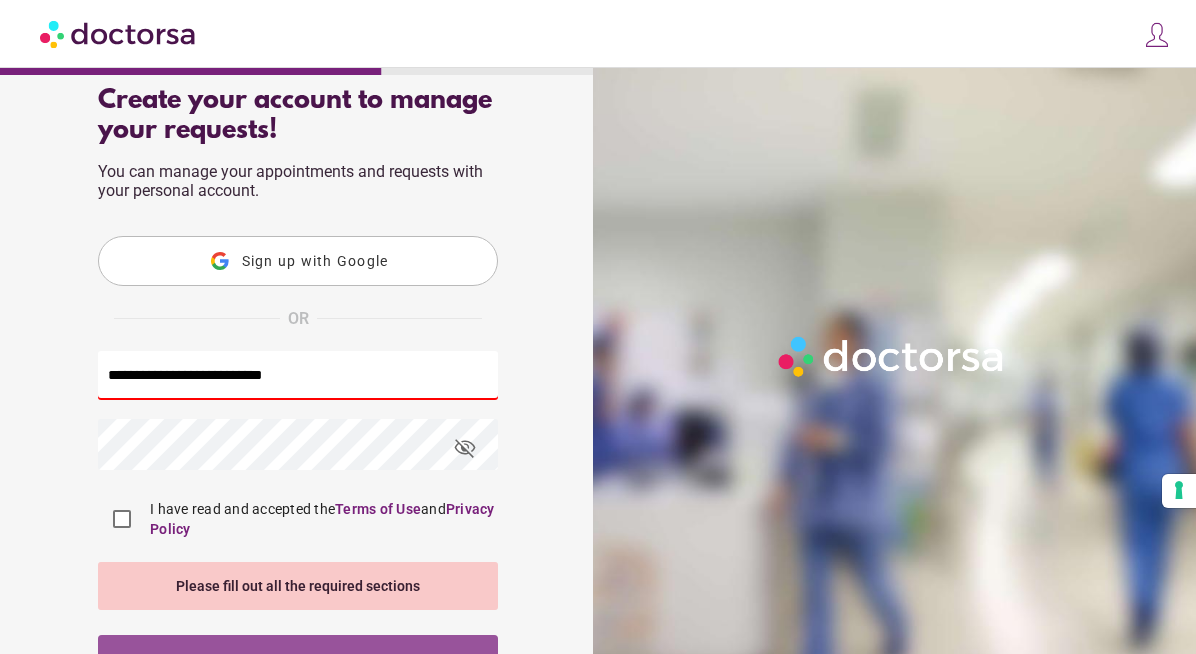 scroll, scrollTop: 64, scrollLeft: 0, axis: vertical 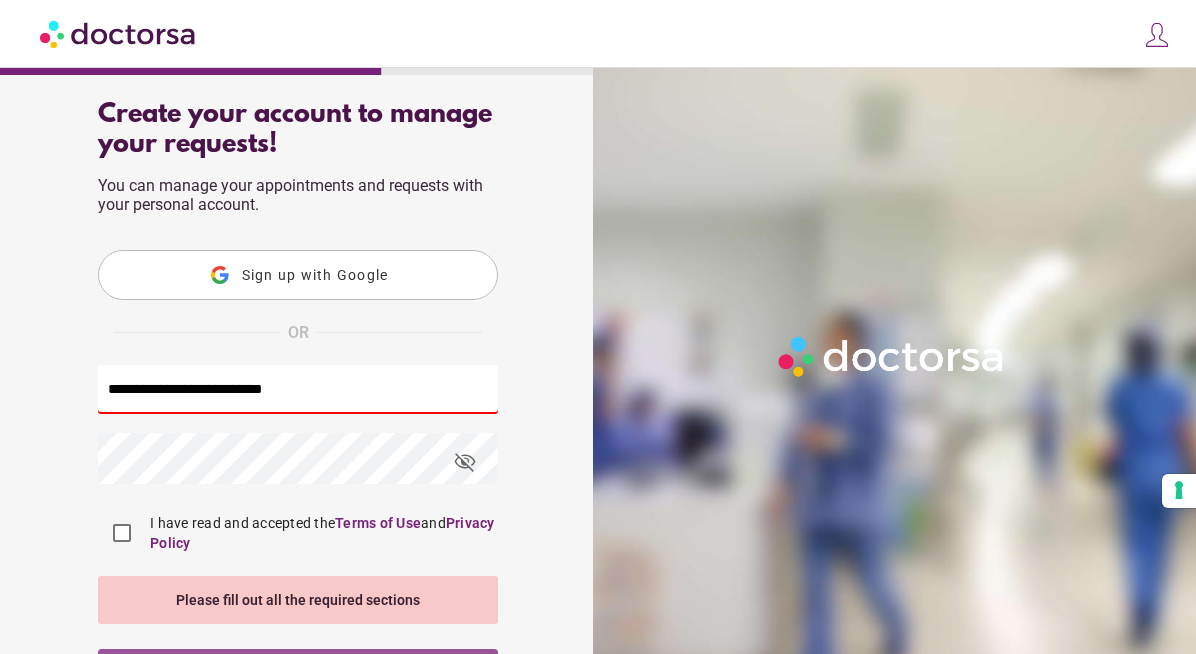 click on "**********" at bounding box center [298, 389] 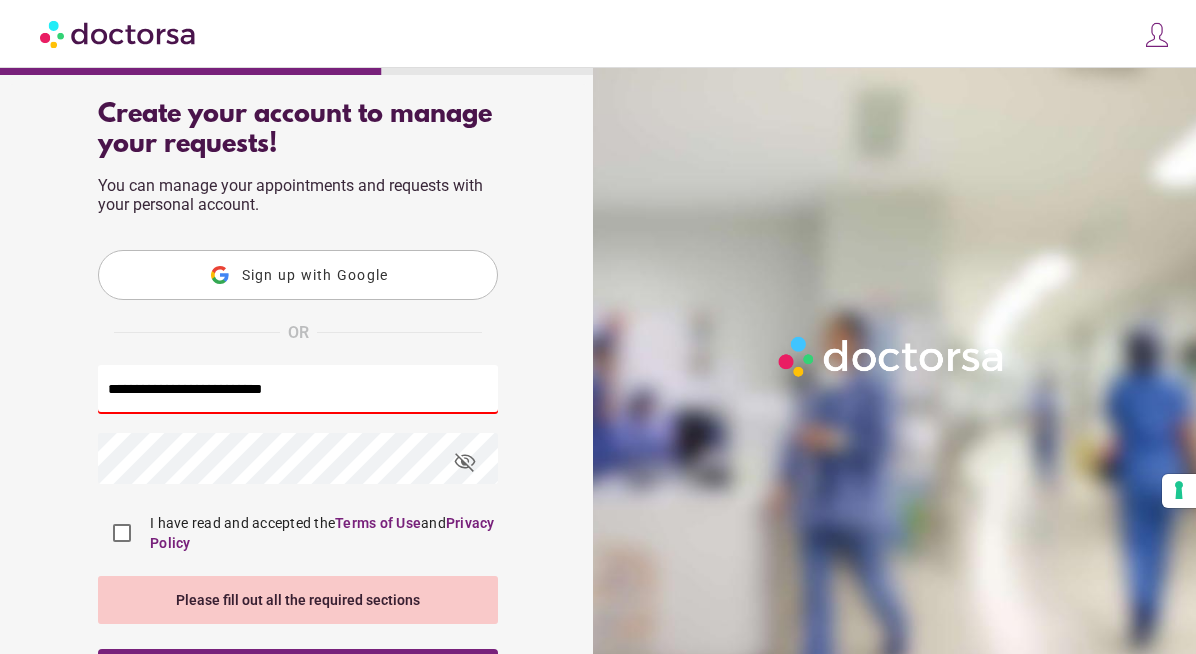 click on "**********" at bounding box center [298, 479] 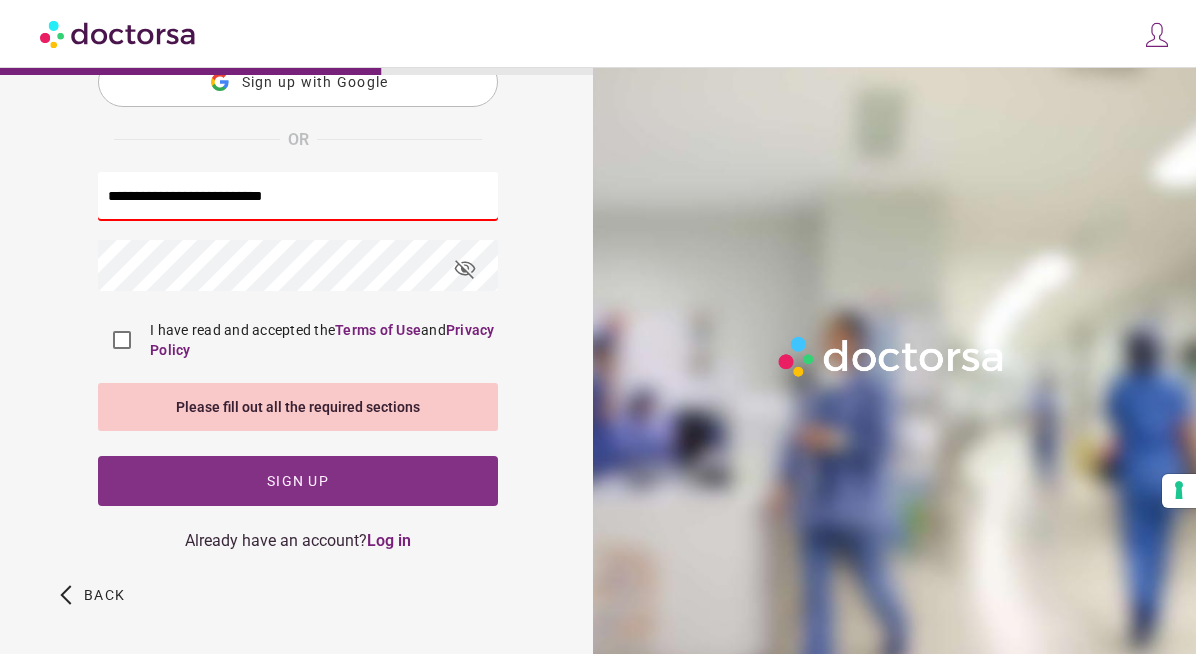 click at bounding box center (298, 481) 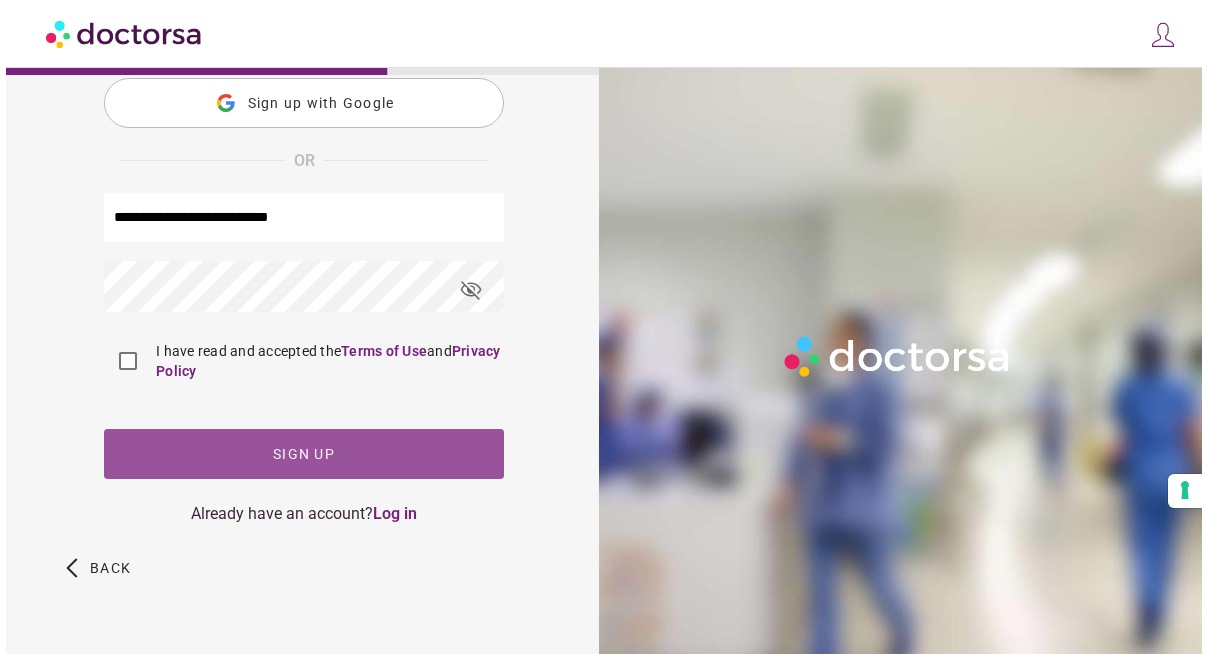 scroll, scrollTop: 0, scrollLeft: 0, axis: both 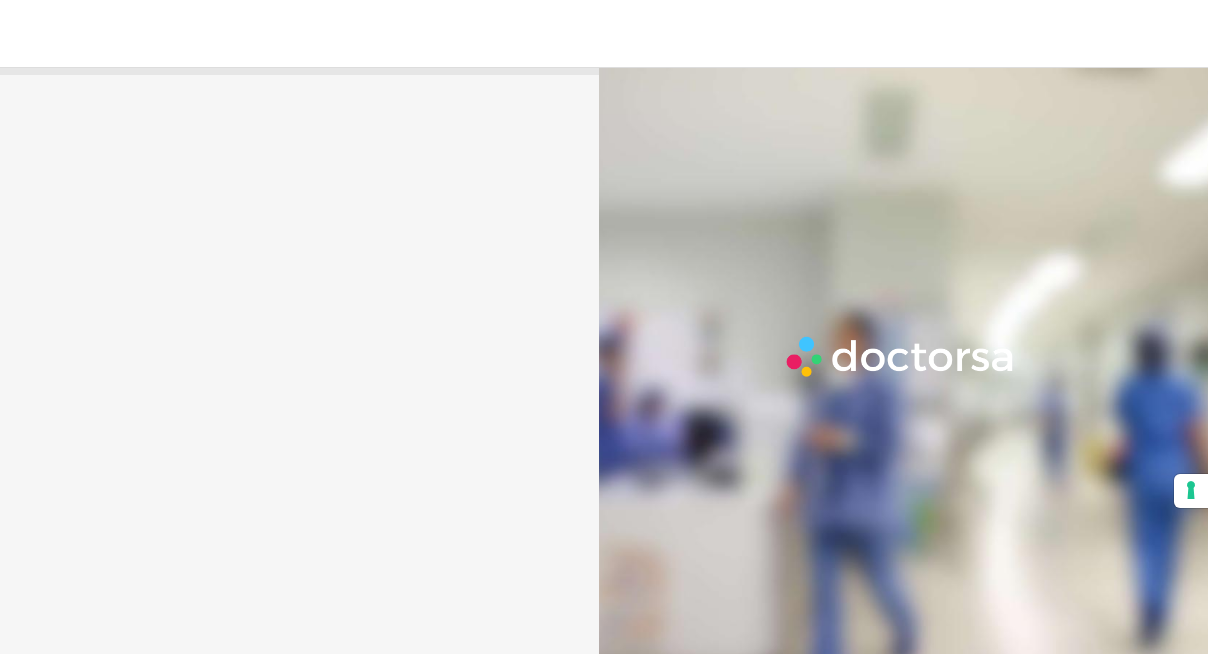 type on "********" 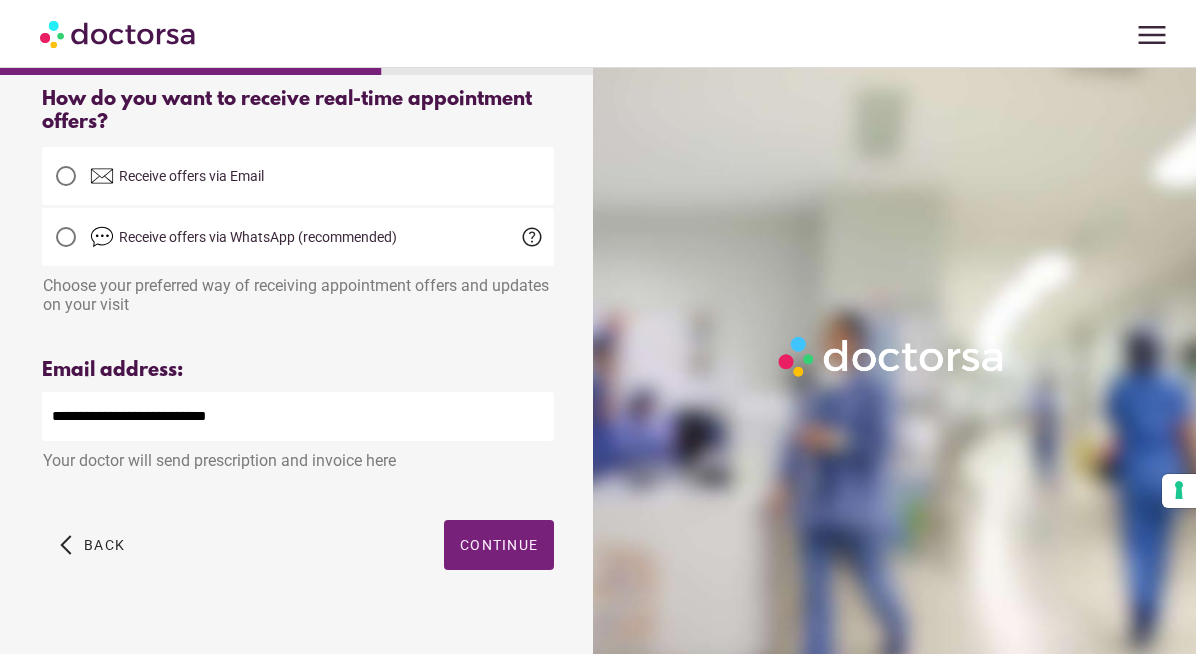 scroll, scrollTop: 519, scrollLeft: 0, axis: vertical 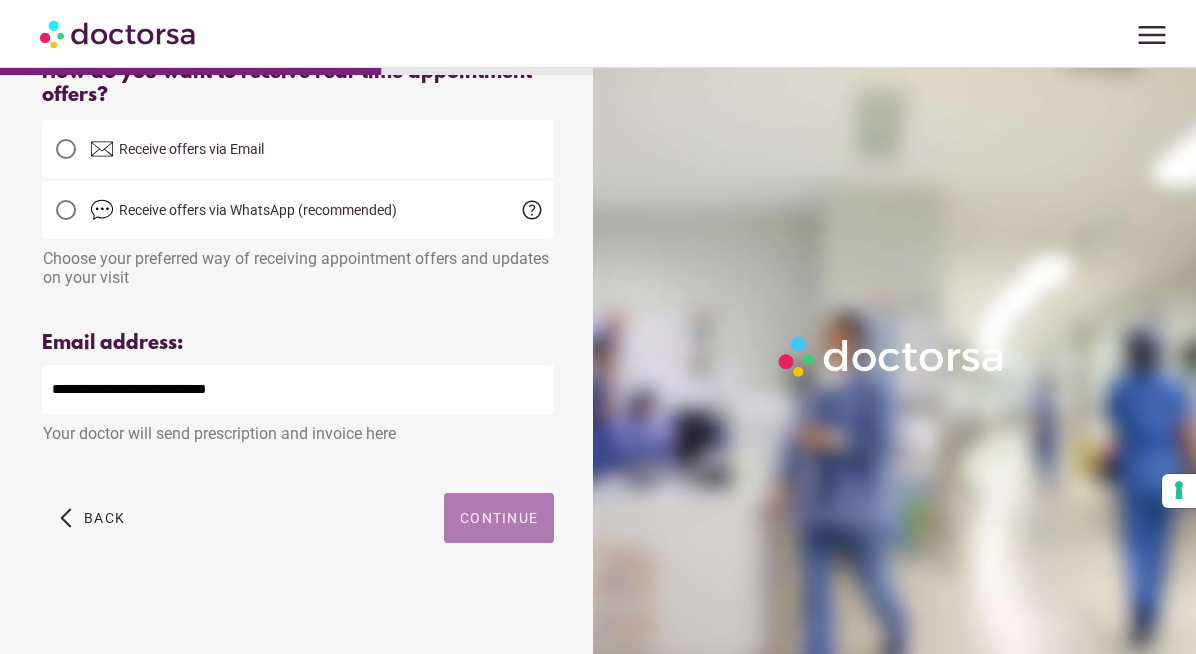 click on "Continue" at bounding box center [499, 518] 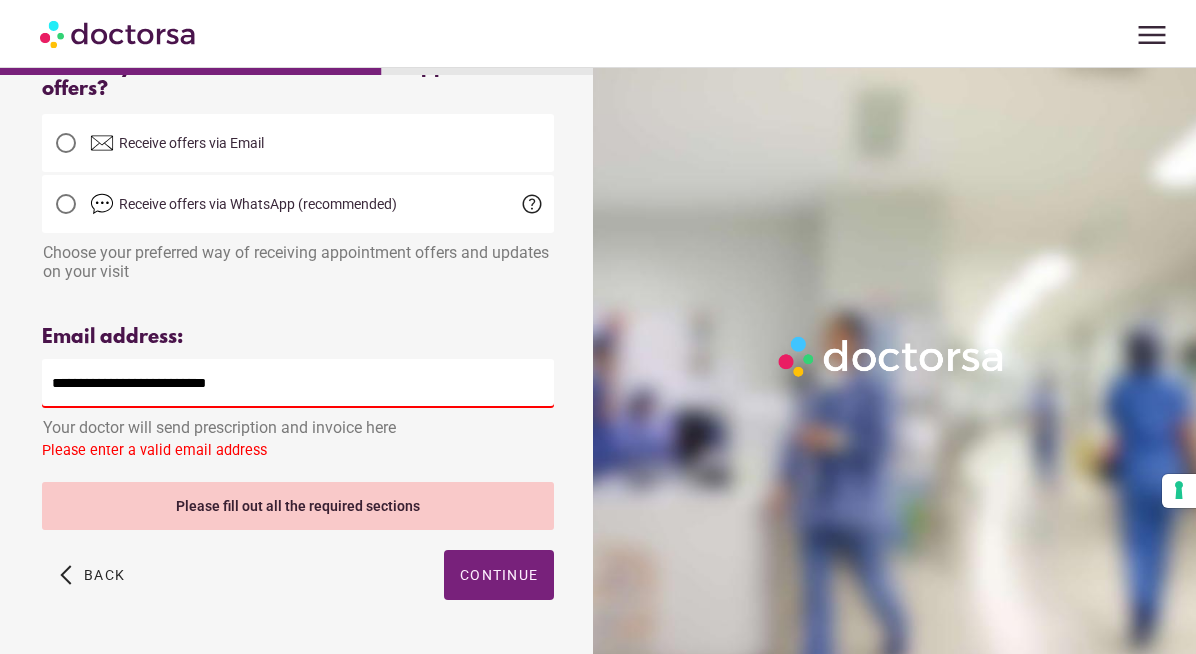 click on "**********" at bounding box center (298, 383) 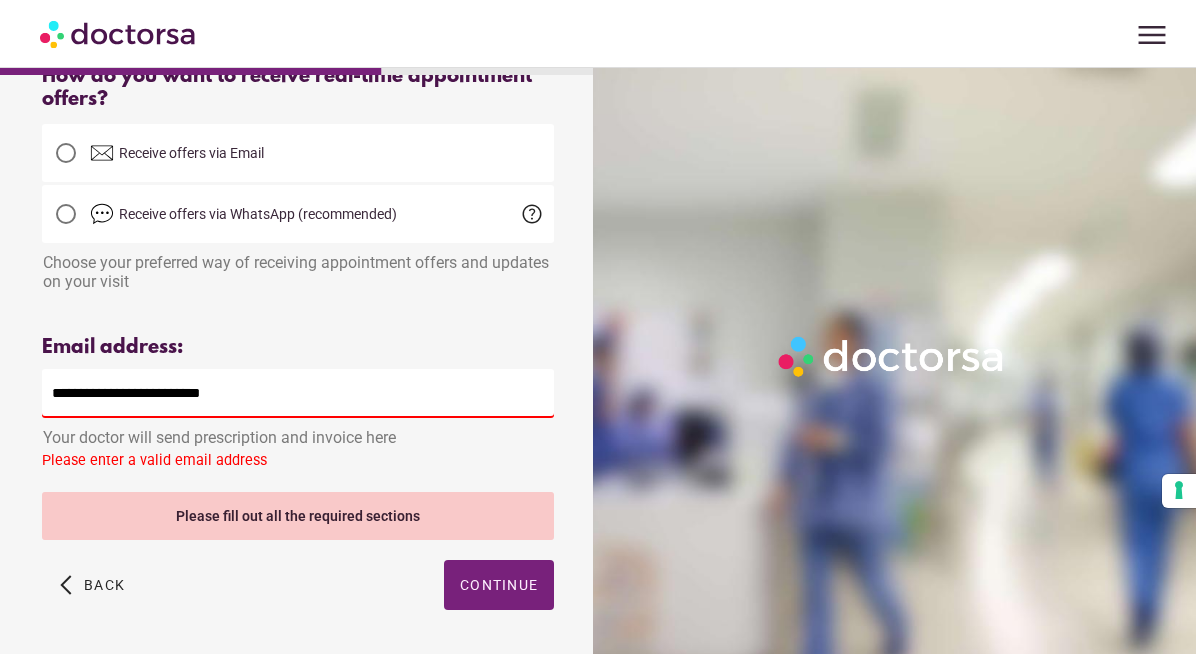 type on "**********" 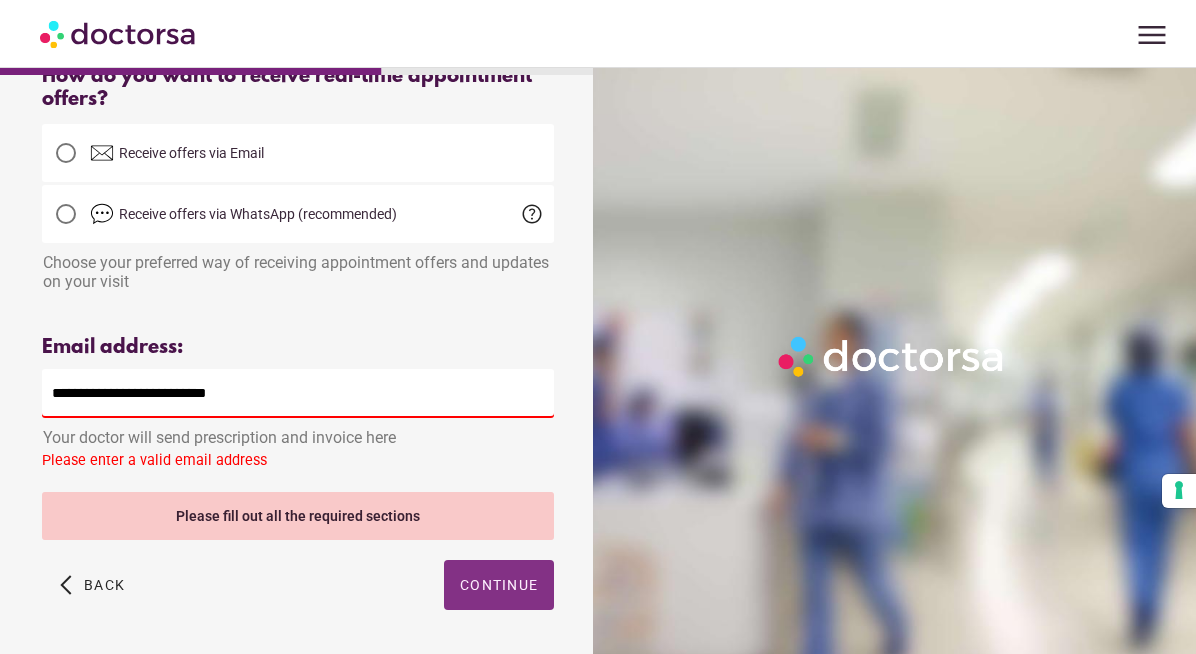 click on "Continue" at bounding box center (499, 585) 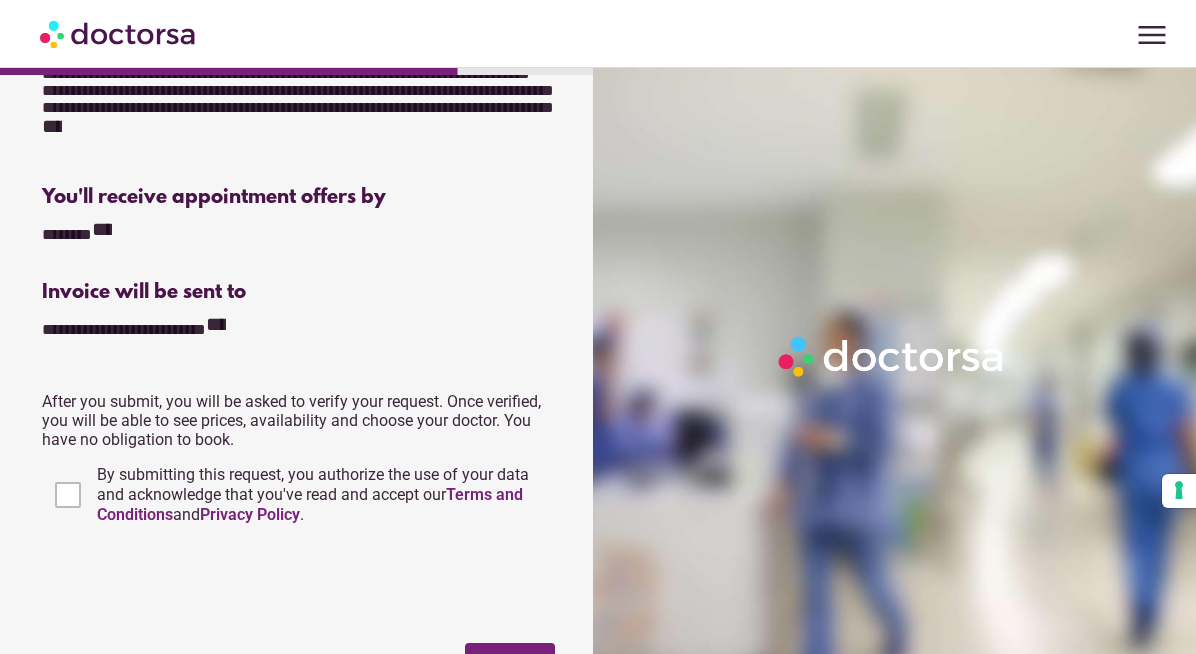 scroll, scrollTop: 448, scrollLeft: 0, axis: vertical 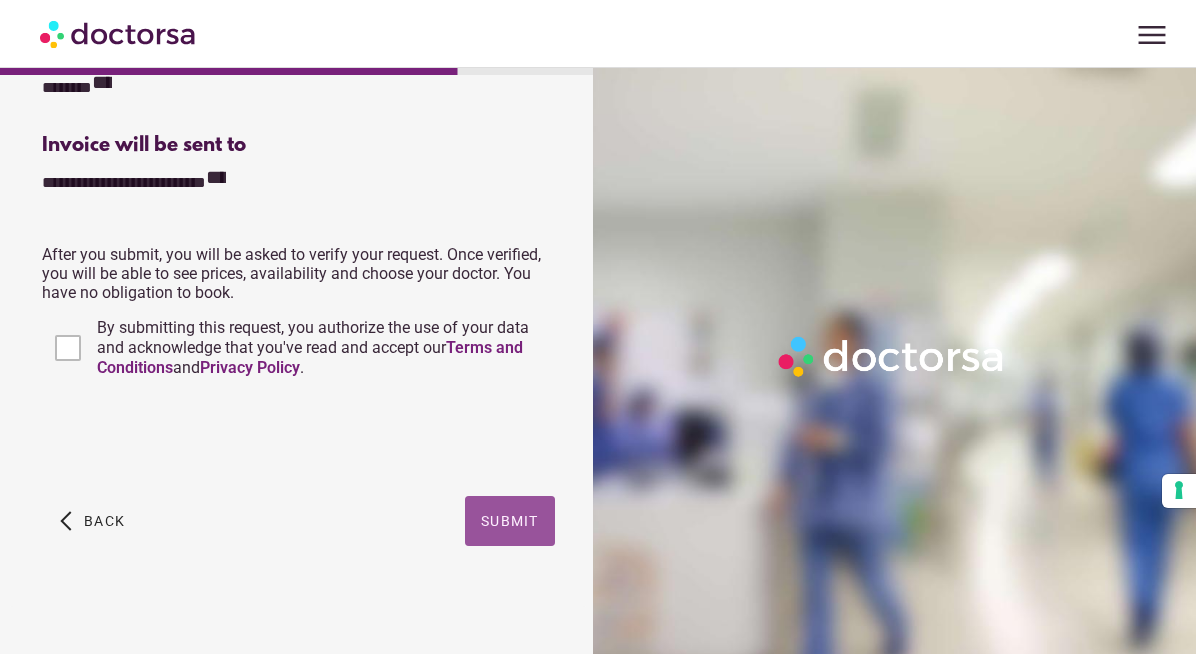 click on "Submit" at bounding box center [510, 521] 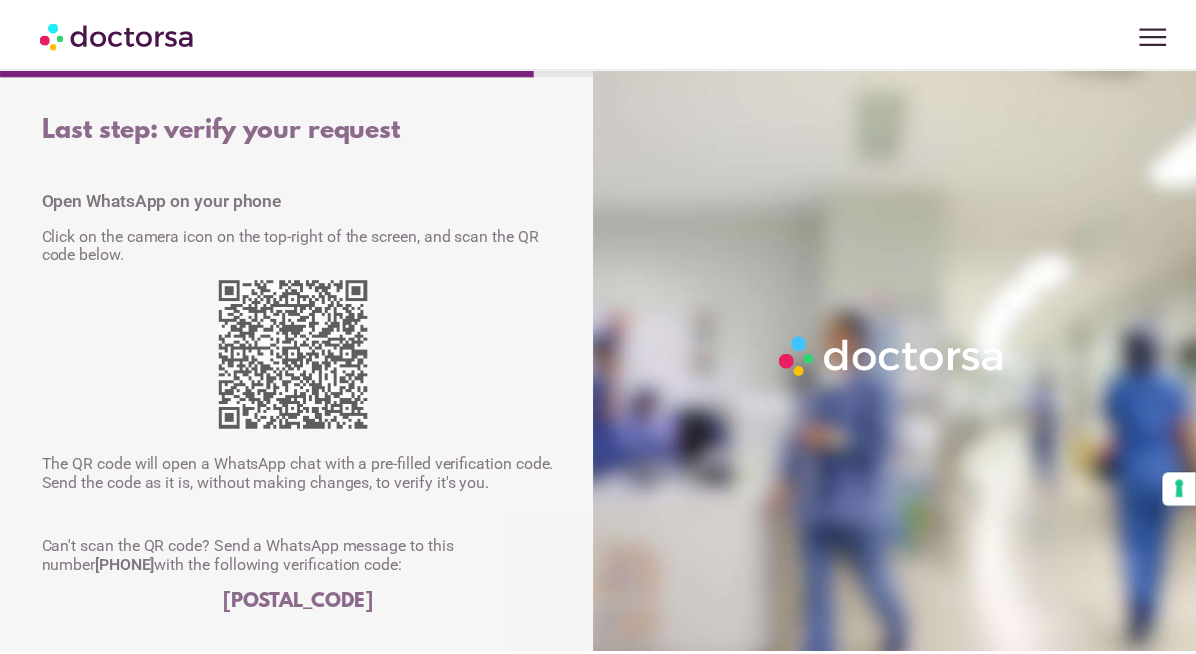scroll, scrollTop: 0, scrollLeft: 0, axis: both 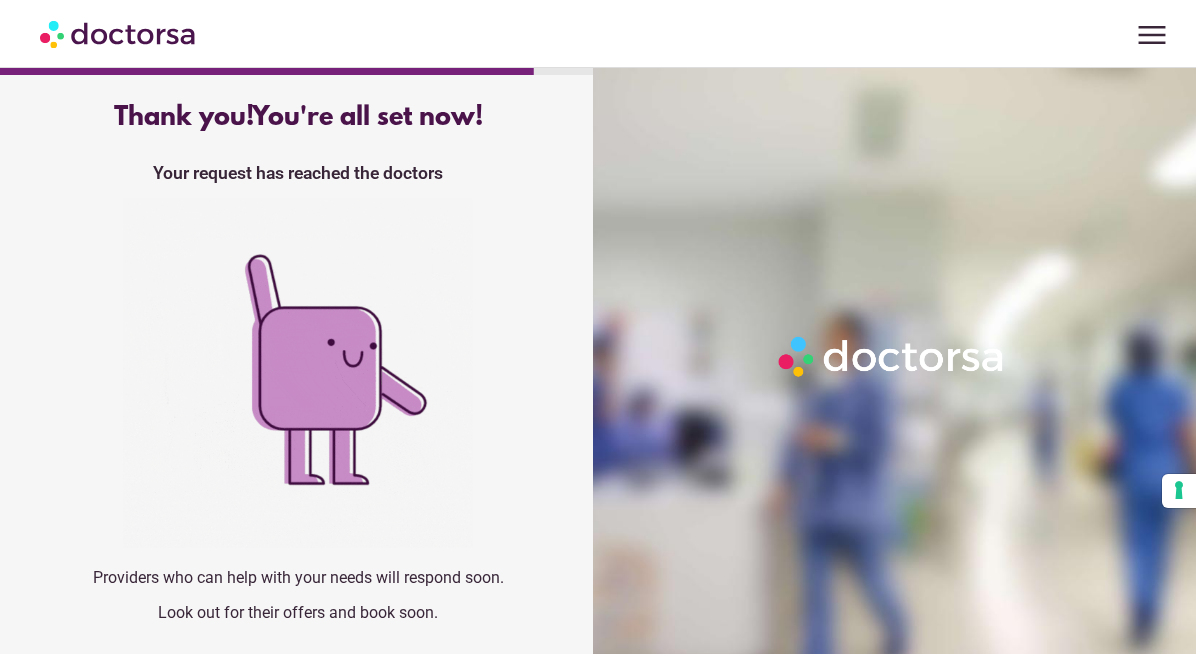 click at bounding box center [119, 33] 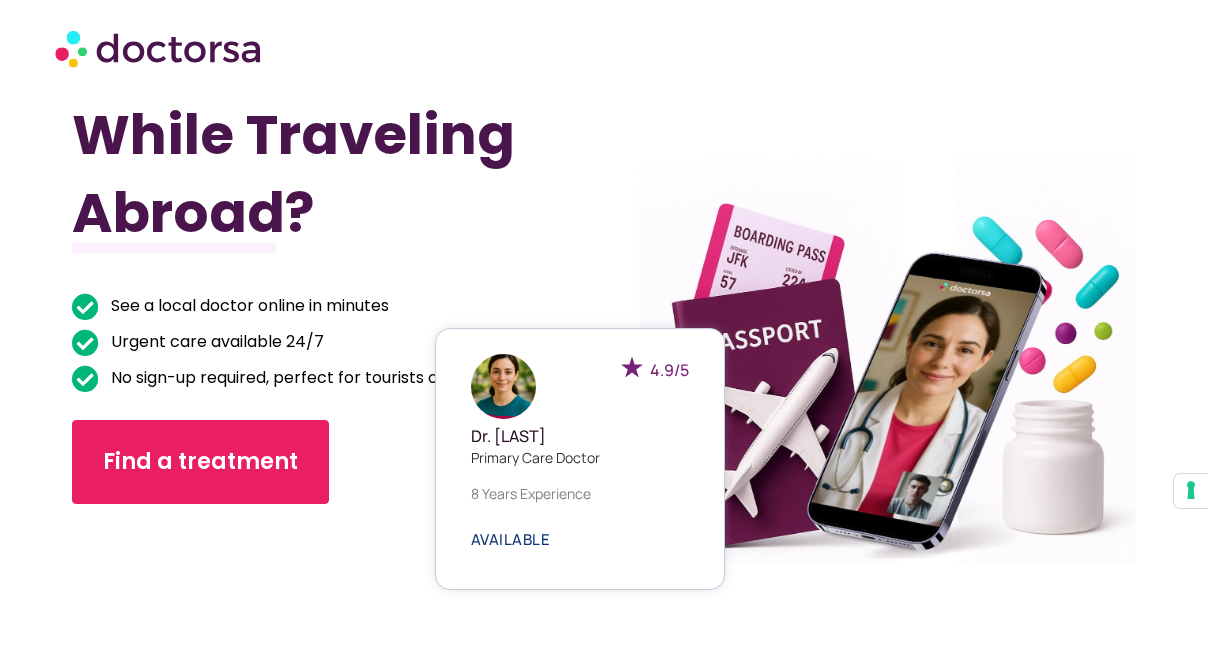 scroll, scrollTop: 154, scrollLeft: 0, axis: vertical 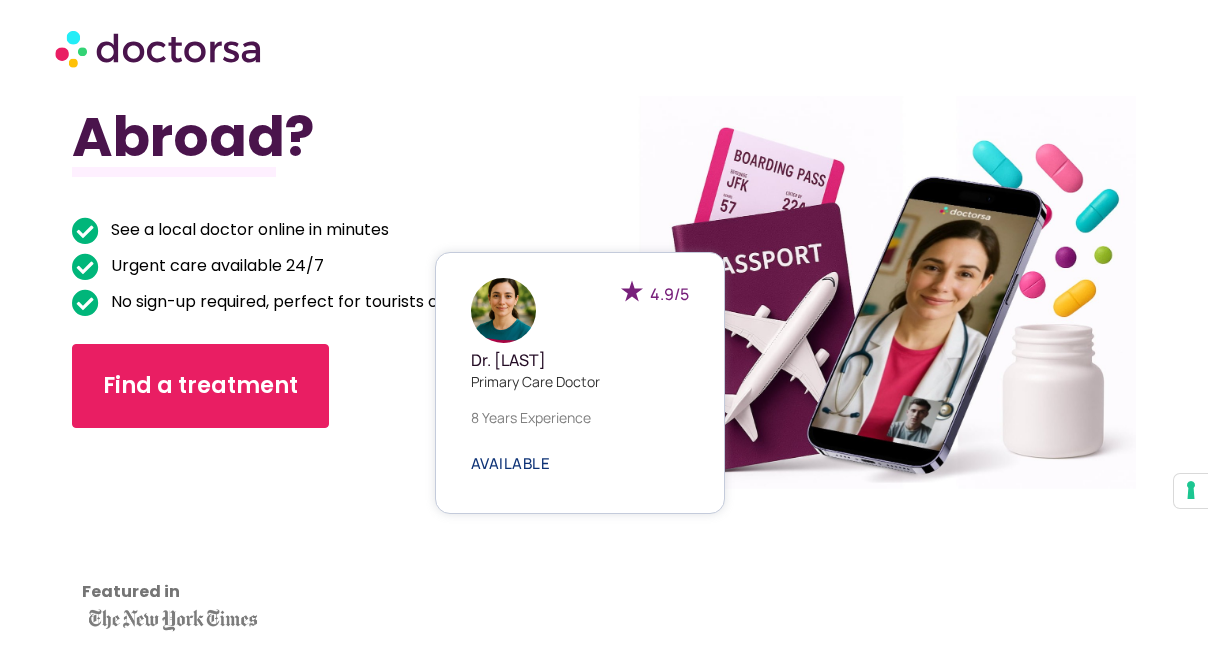 click on "AVAILABLE" at bounding box center [511, 463] 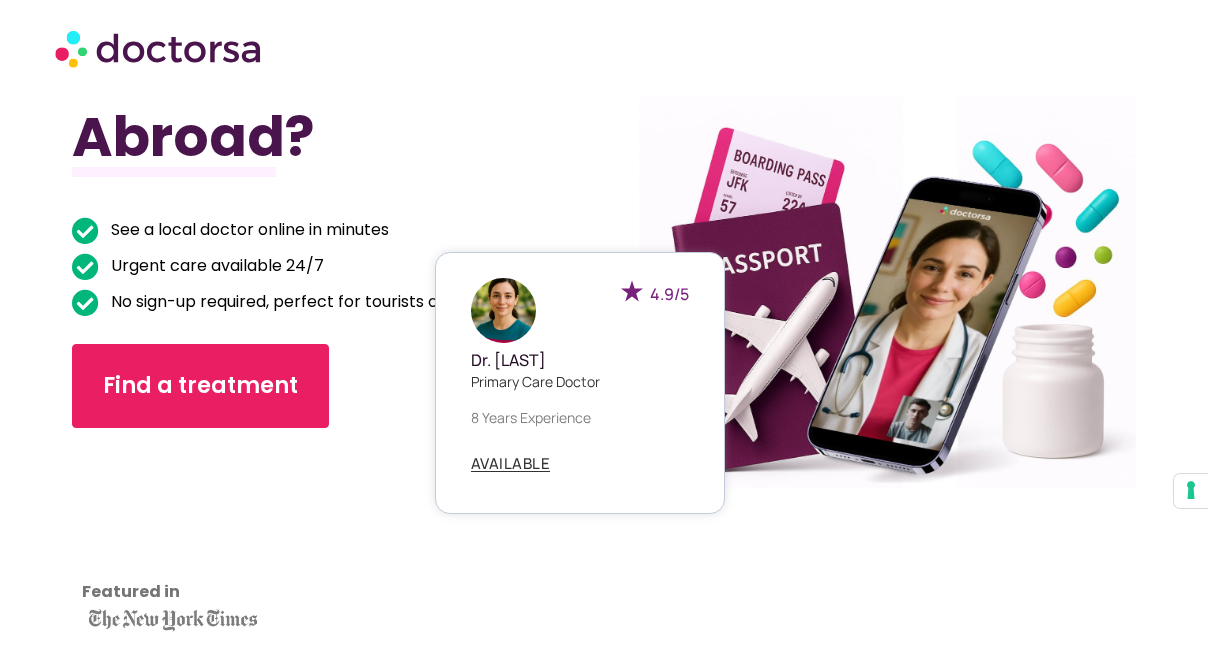click on "4.9/5" at bounding box center [655, 310] 